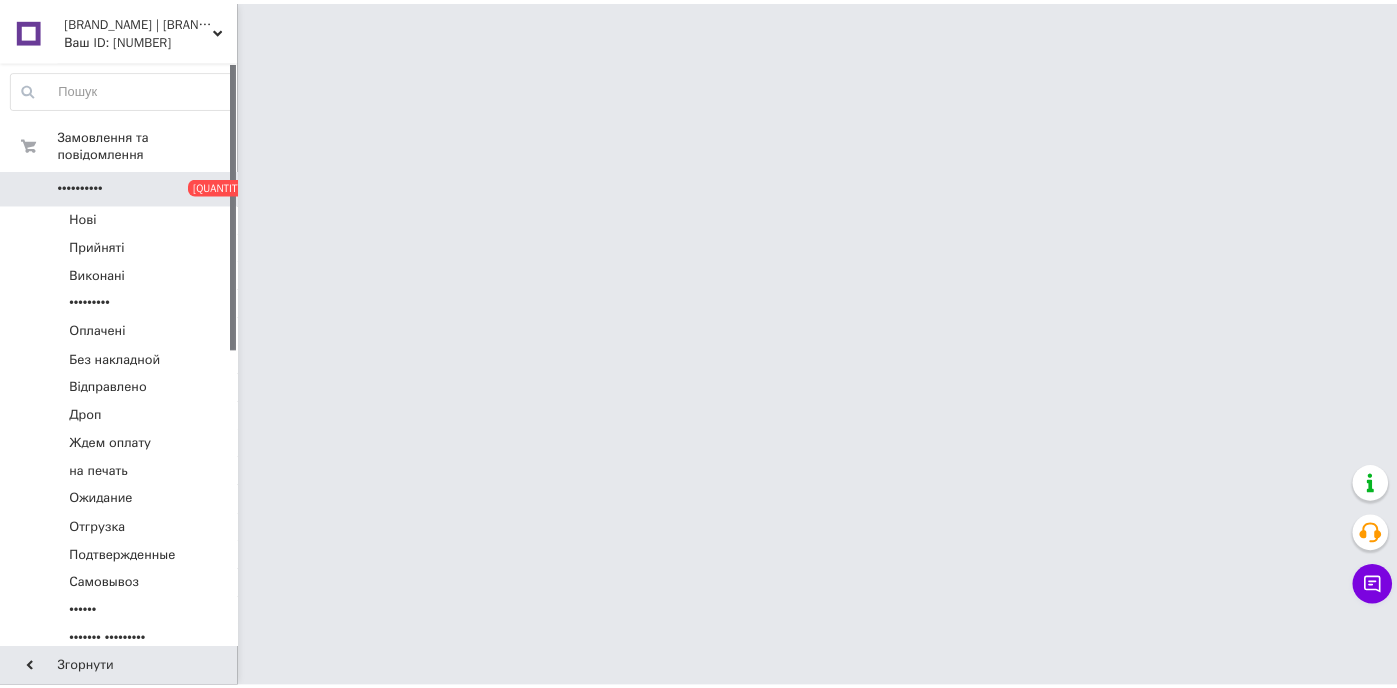 scroll, scrollTop: 0, scrollLeft: 0, axis: both 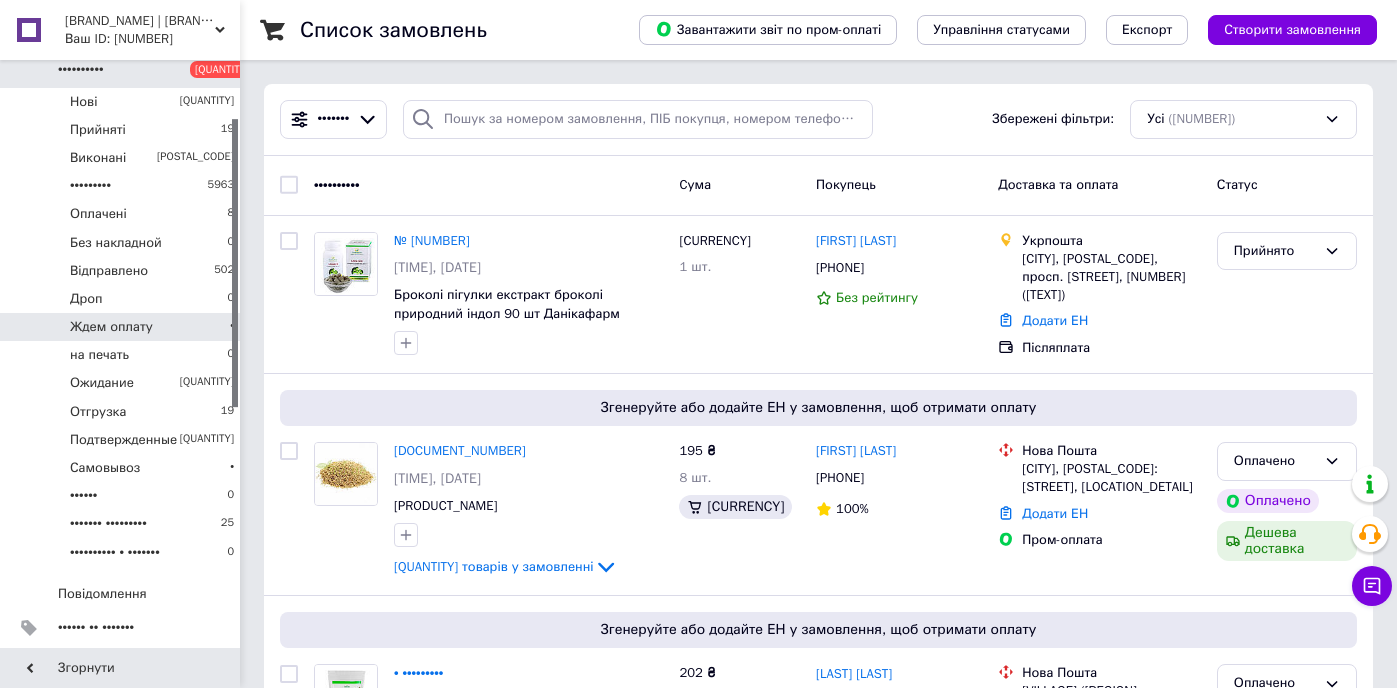 click on "Ждем оплату" at bounding box center (83, 102) 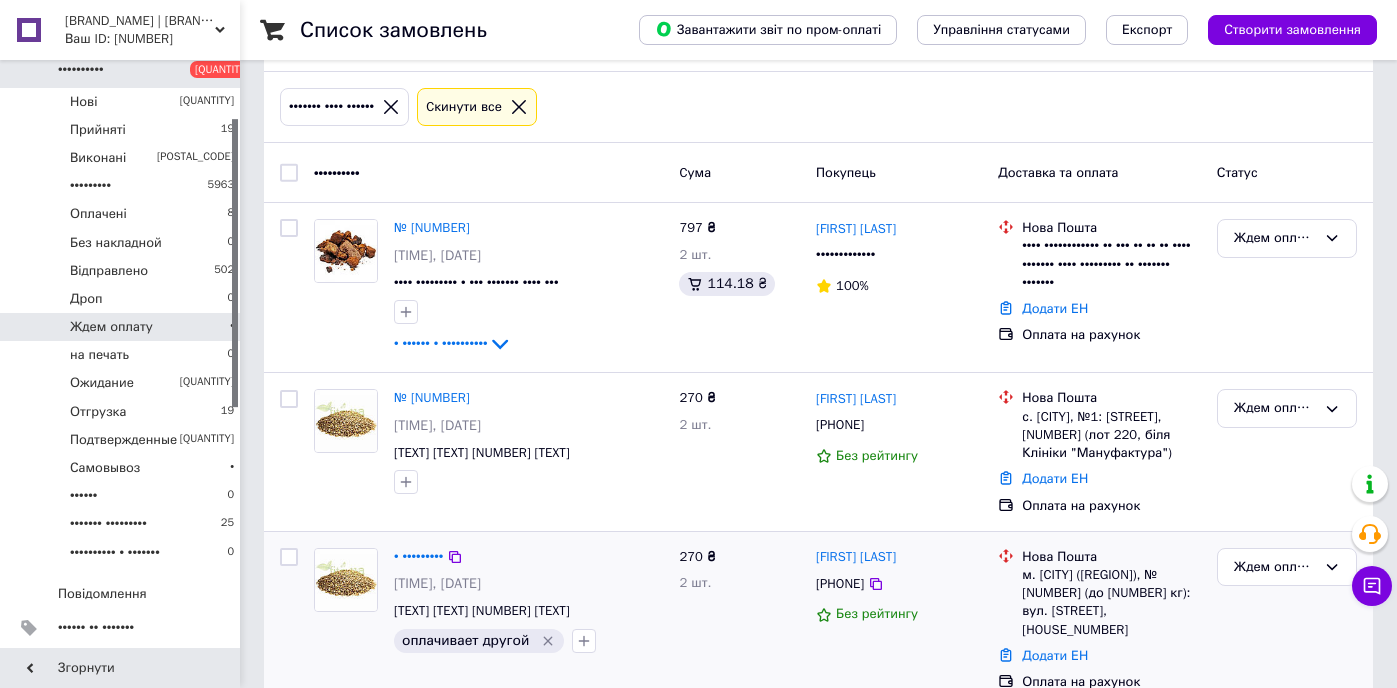 scroll, scrollTop: 88, scrollLeft: 0, axis: vertical 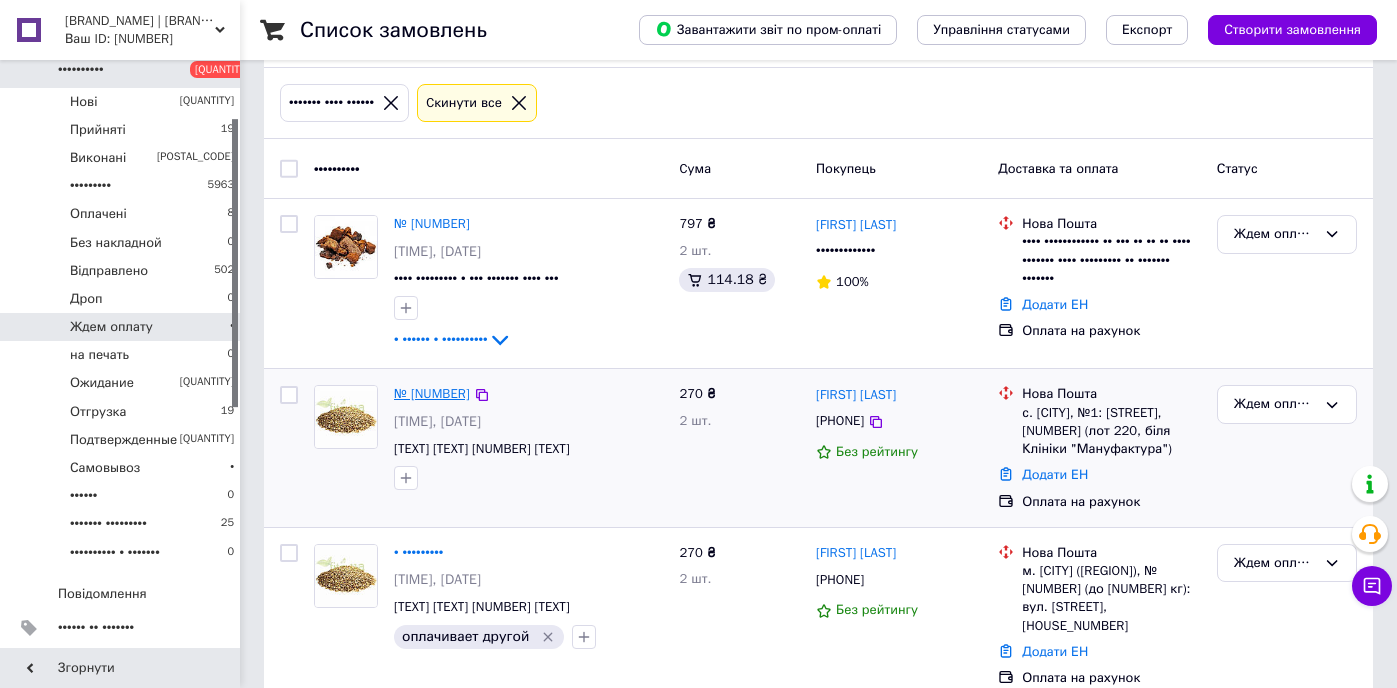 click on "№ [NUMBER]" at bounding box center [432, 393] 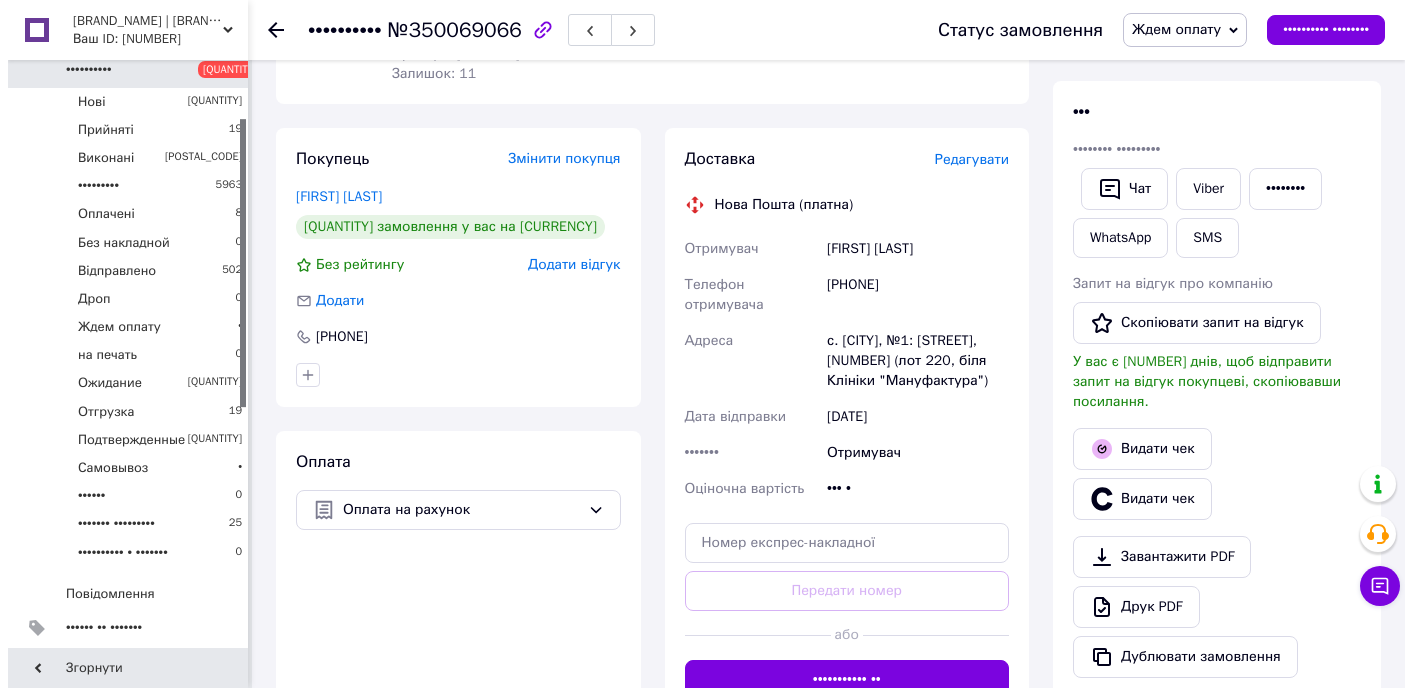 scroll, scrollTop: 276, scrollLeft: 0, axis: vertical 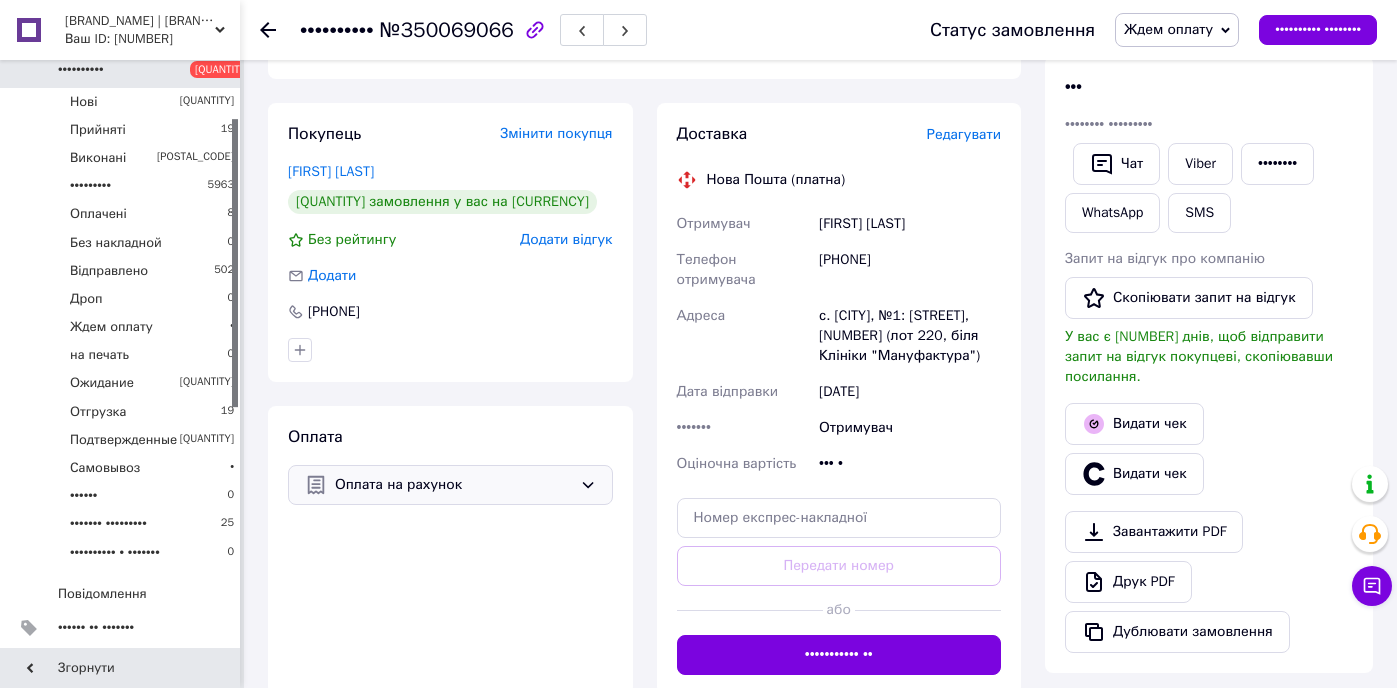click on "Оплата на рахунок" at bounding box center [453, 485] 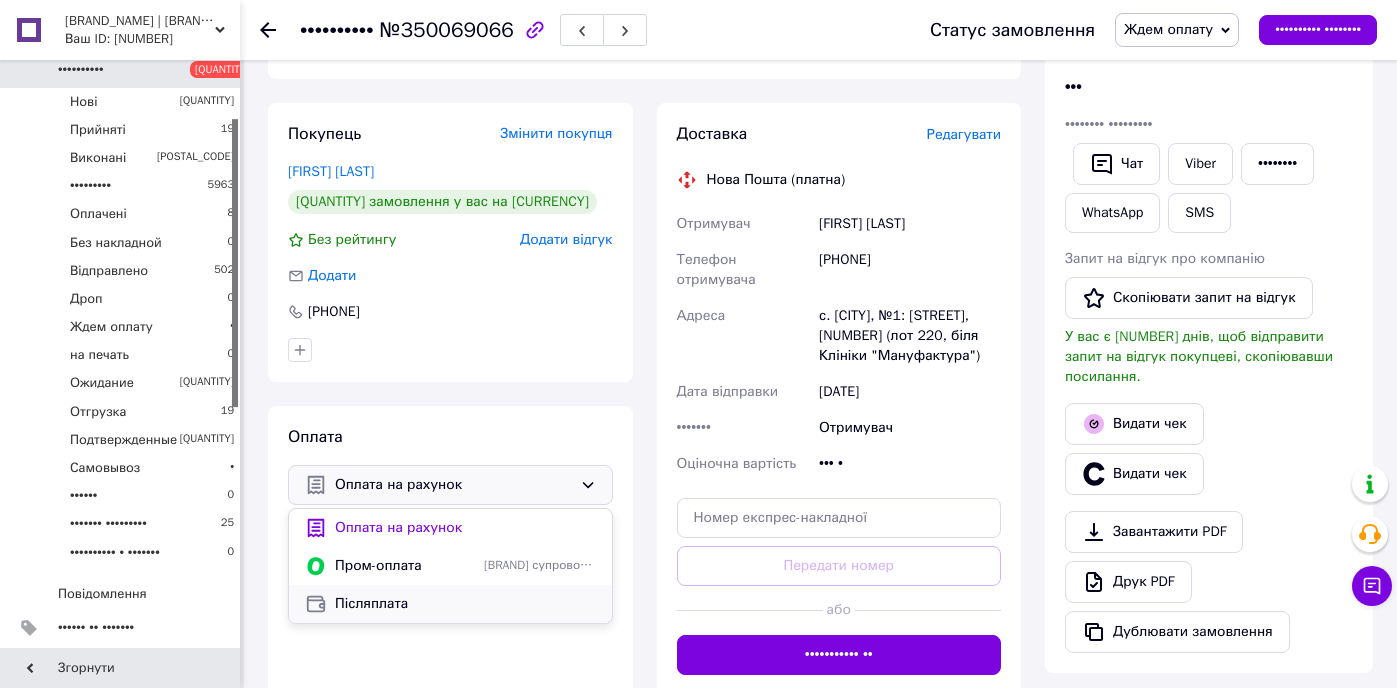 click on "Післяплата" at bounding box center (465, 528) 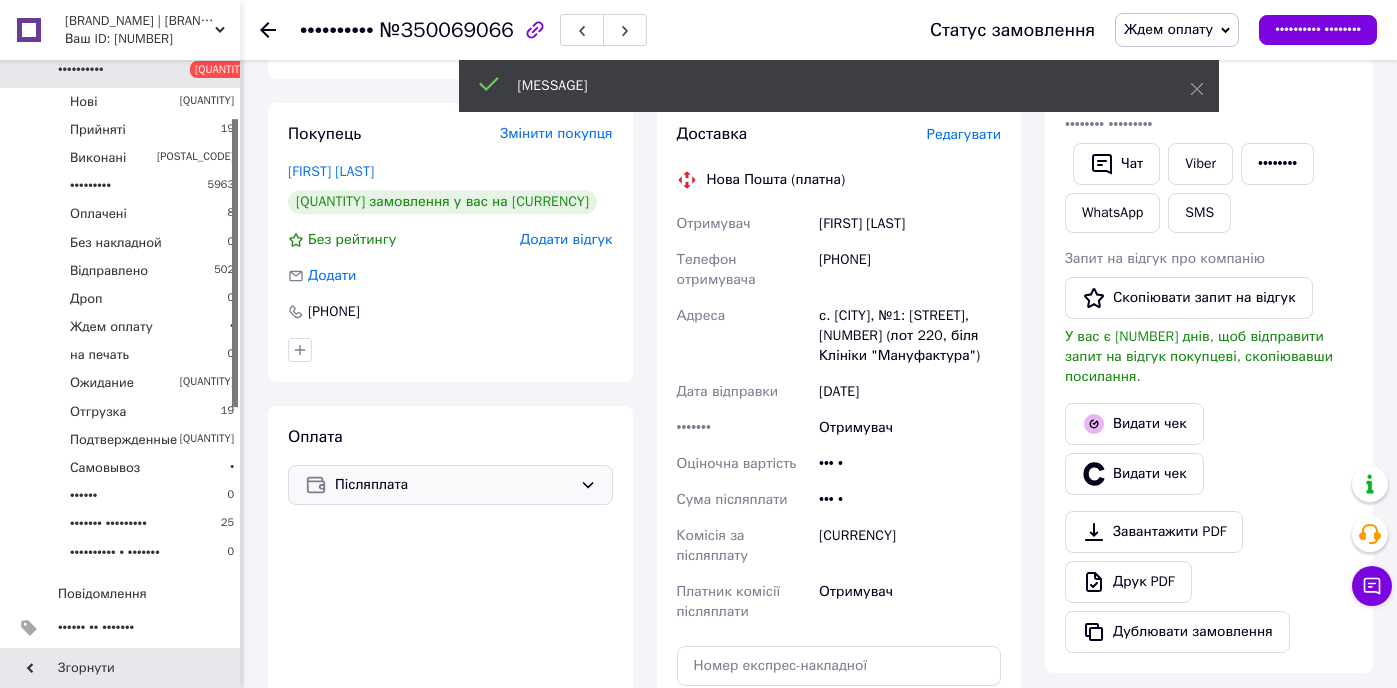 click on "Редагувати" at bounding box center [964, 134] 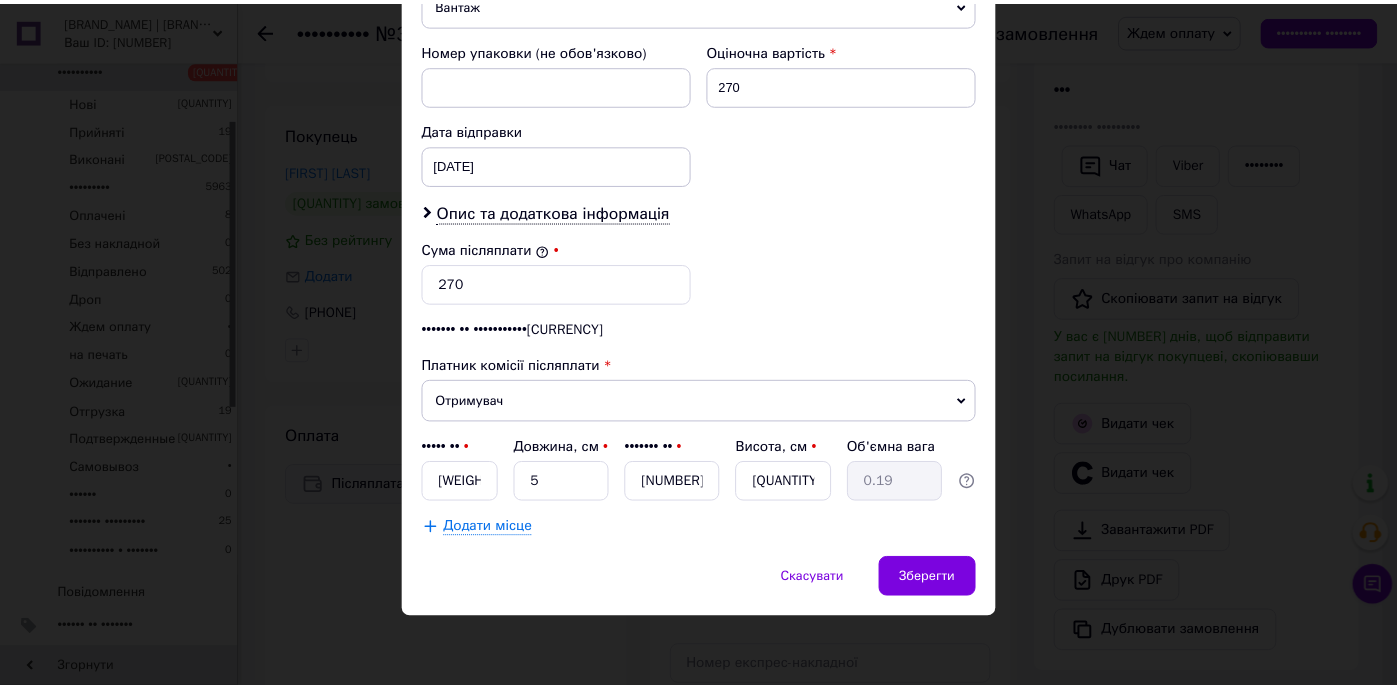 scroll, scrollTop: 877, scrollLeft: 0, axis: vertical 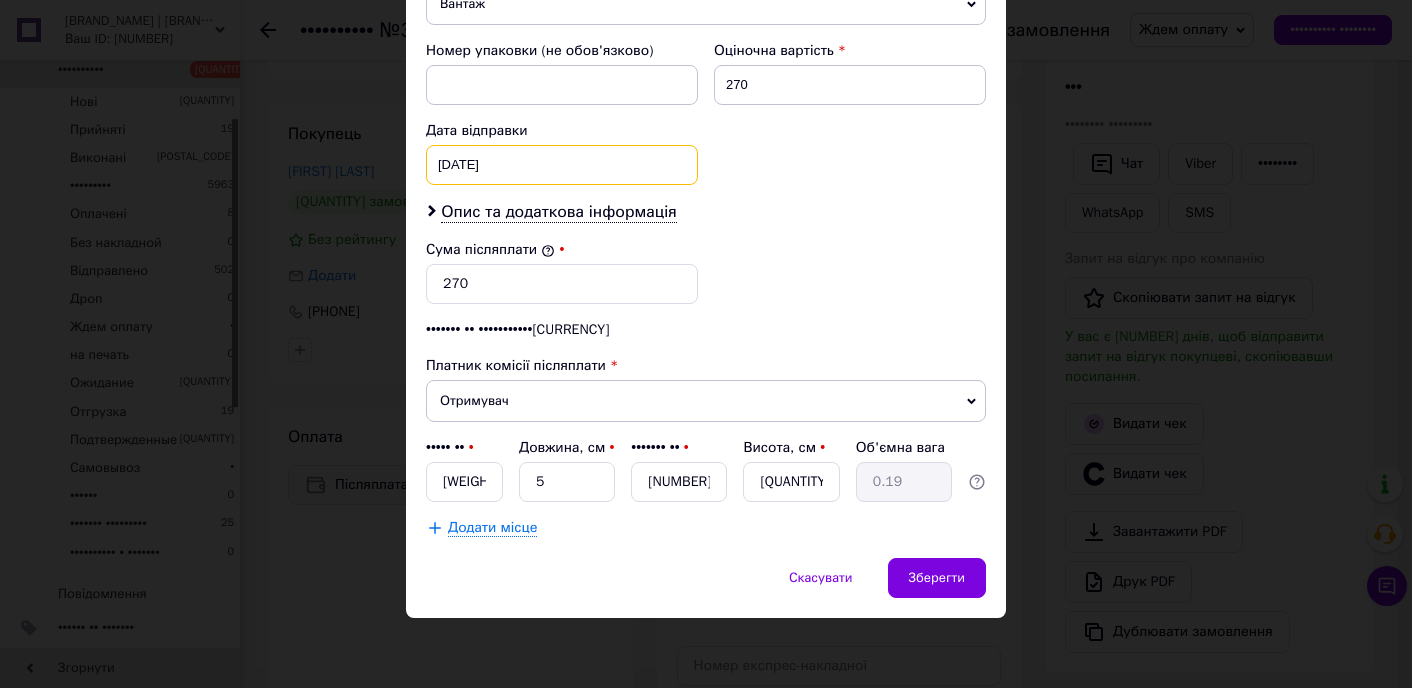 click on "•••••••••• • •••• • • •••• • •• •• •• •• •• •• •• •• •• •• •• •• •• • • • • • • • • • •• •• •• •• •• •• •• •• •• •• •• •• •• •• •• •• •• •• •• •• •• • • • • • •" at bounding box center (562, 165) 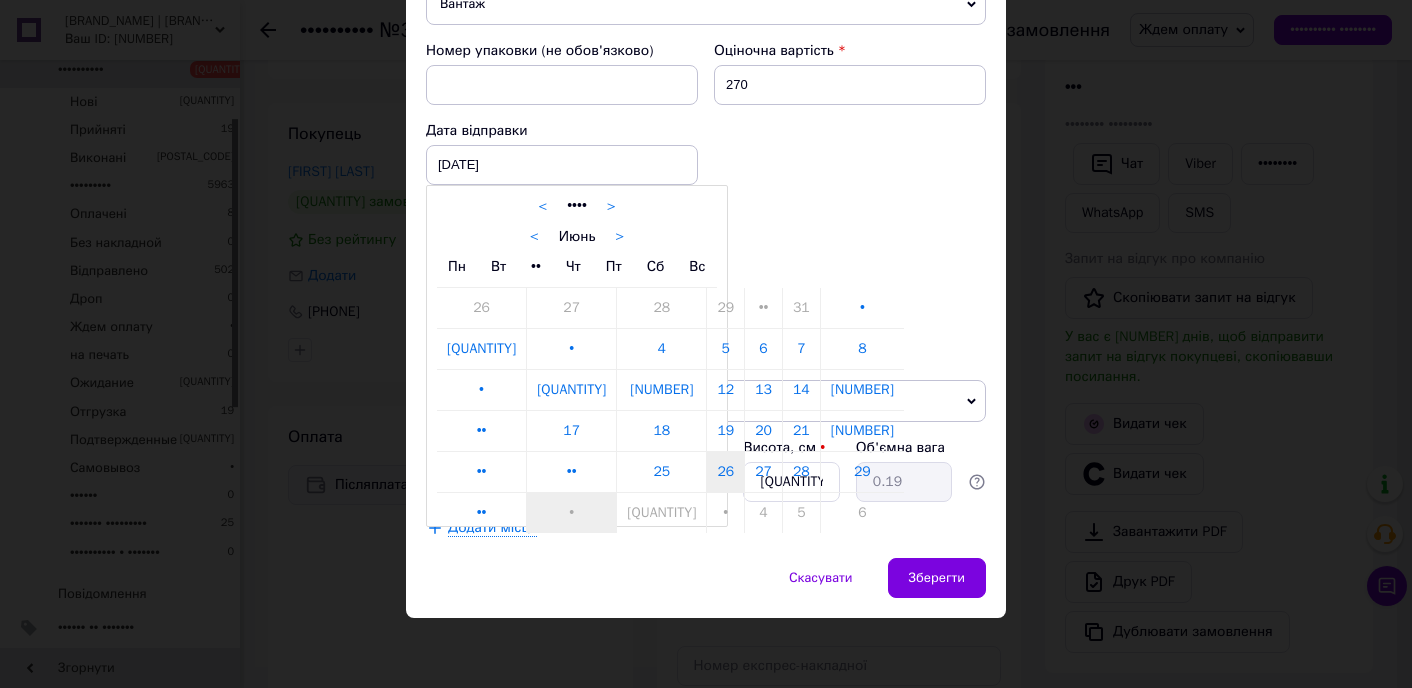 click on "•" at bounding box center [571, 513] 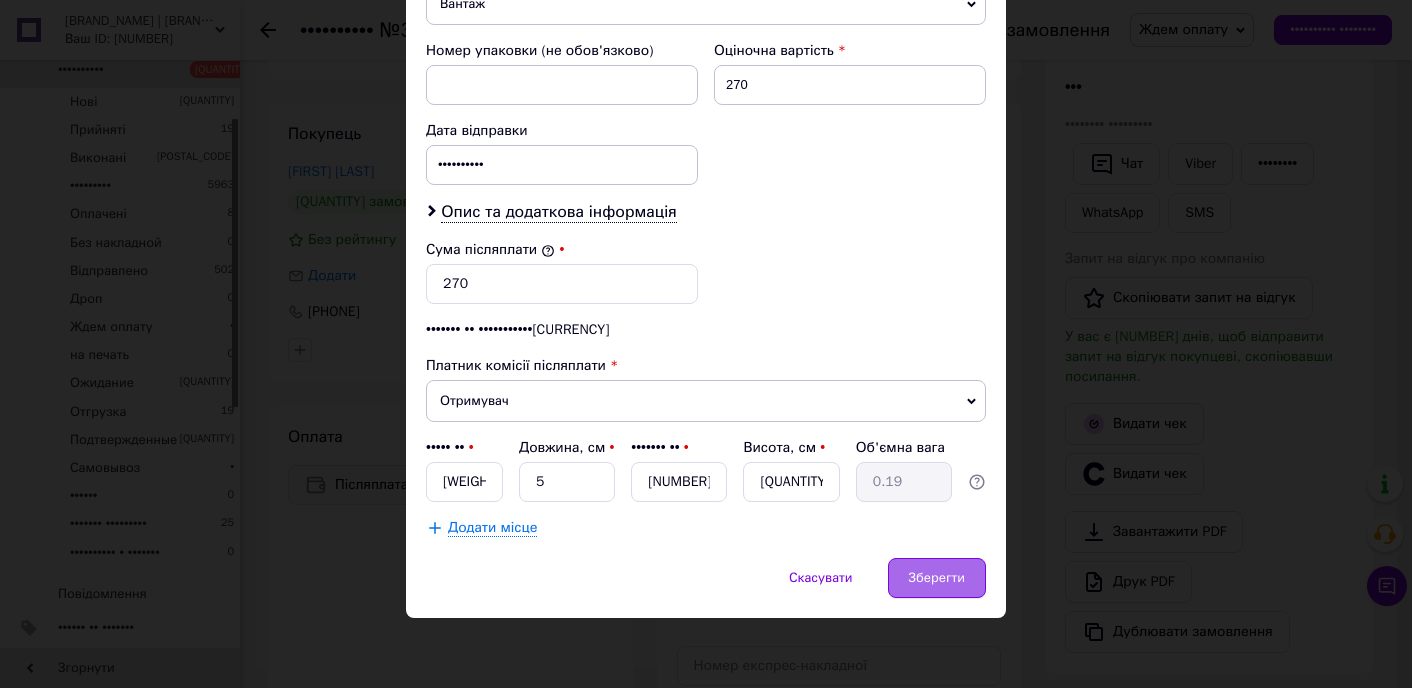 click on "Зберегти" at bounding box center (937, 578) 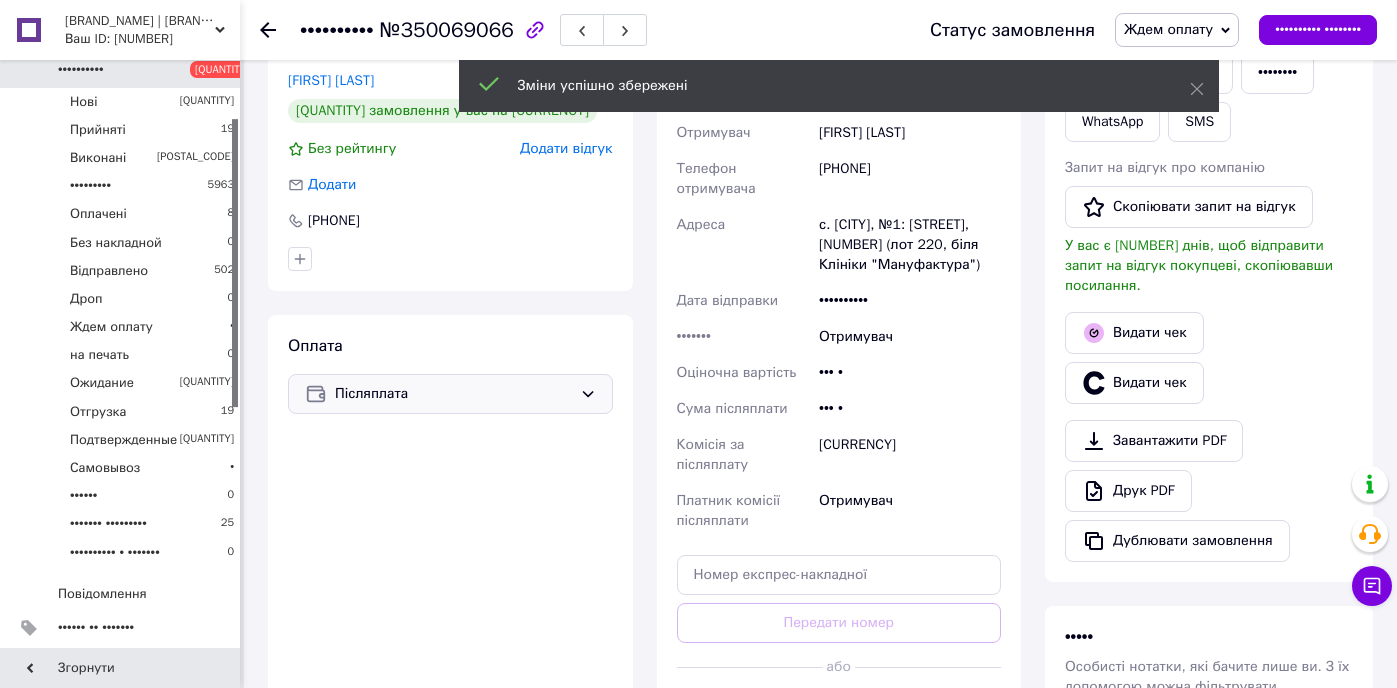 scroll, scrollTop: 463, scrollLeft: 0, axis: vertical 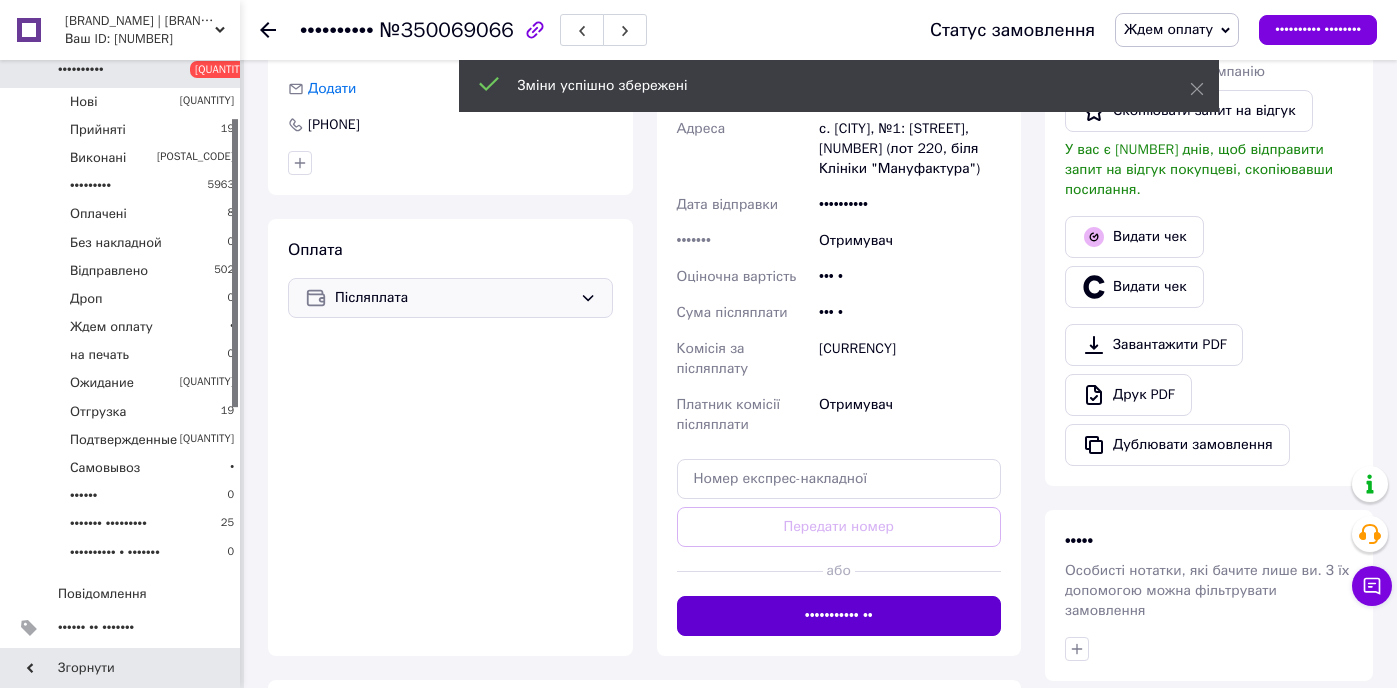 click on "••••••••••• ••" at bounding box center [839, 616] 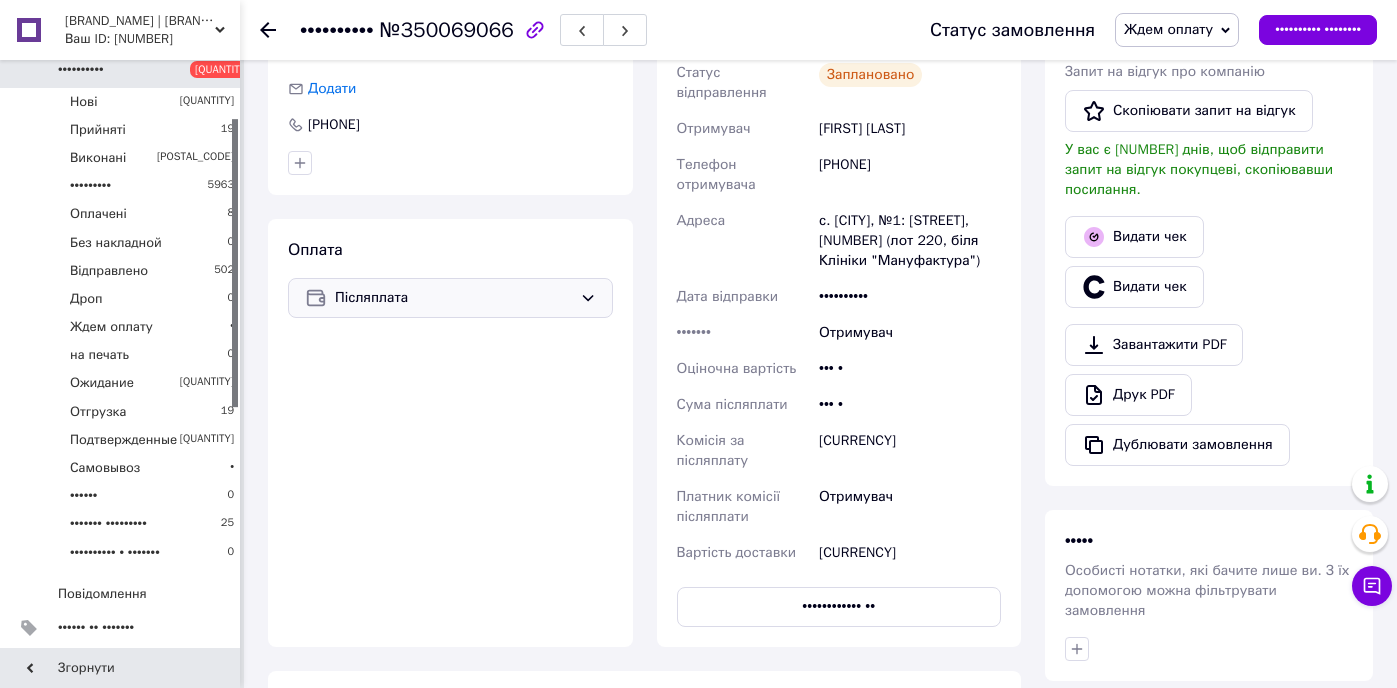 click on "Ждем оплату" at bounding box center [1168, 29] 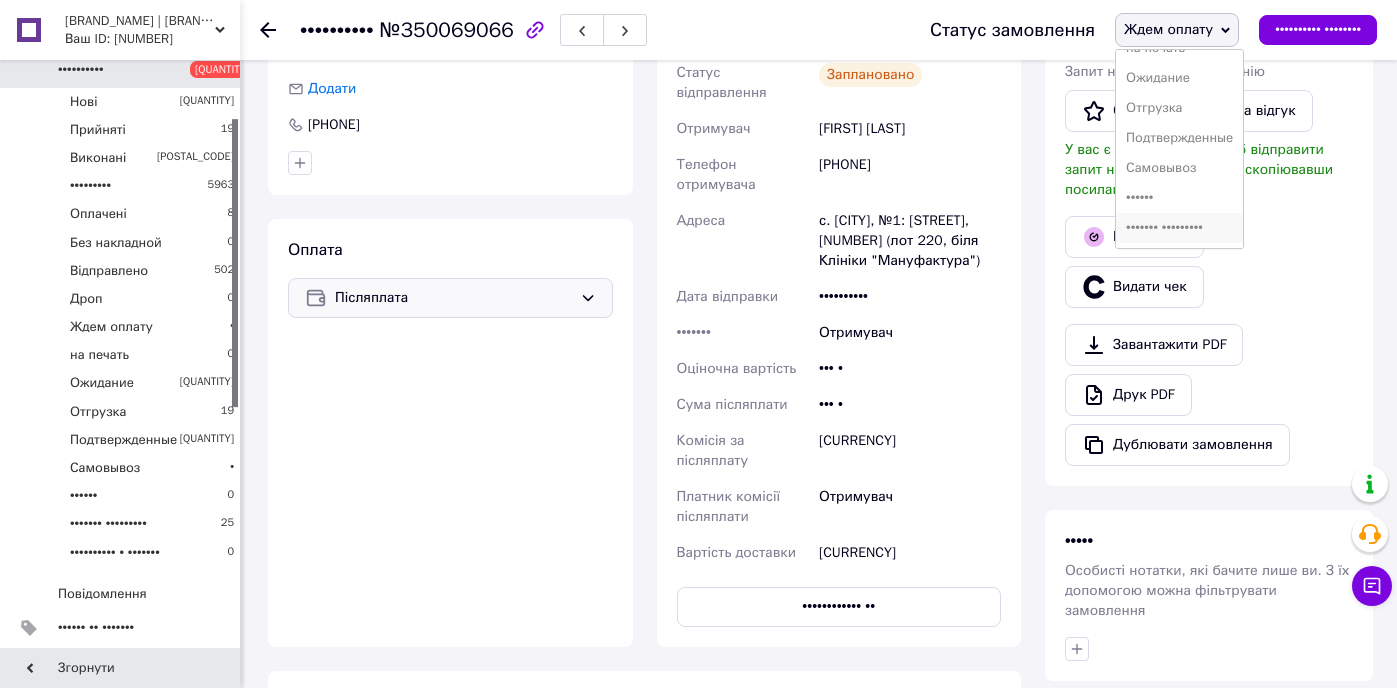 scroll, scrollTop: 232, scrollLeft: 0, axis: vertical 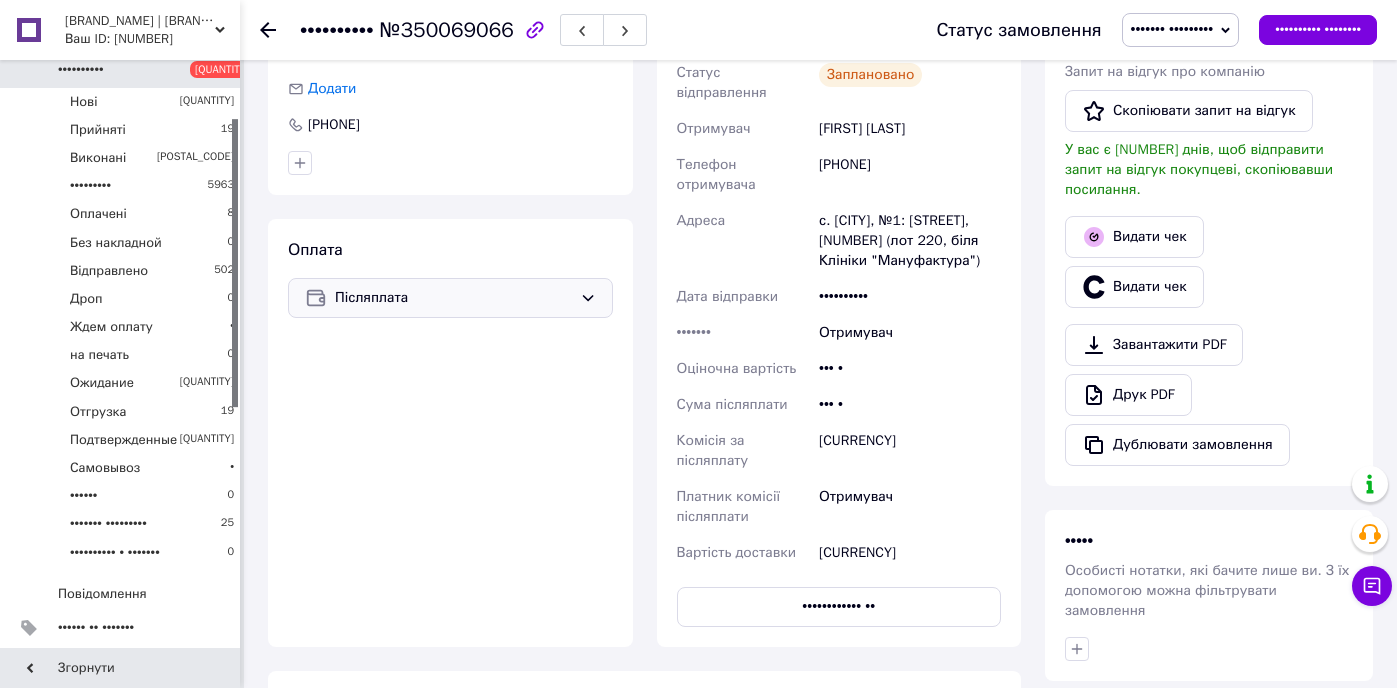 click at bounding box center (268, 30) 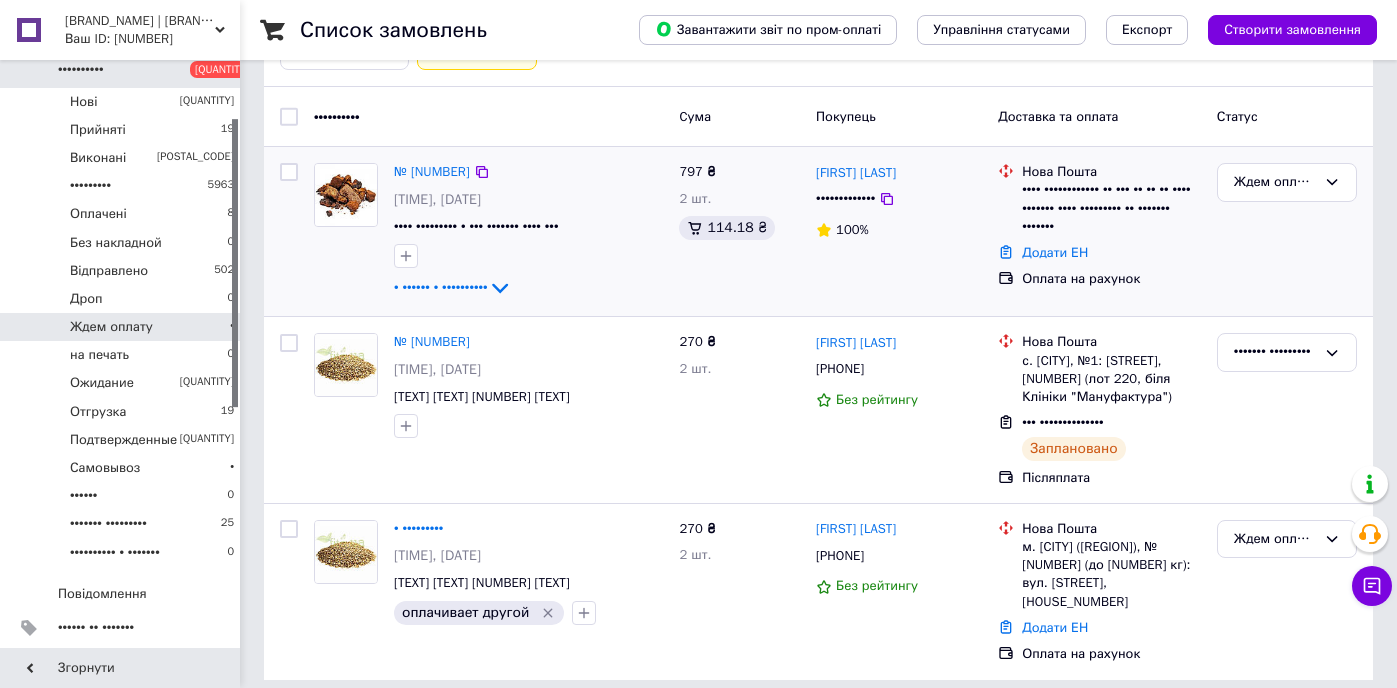 scroll, scrollTop: 139, scrollLeft: 0, axis: vertical 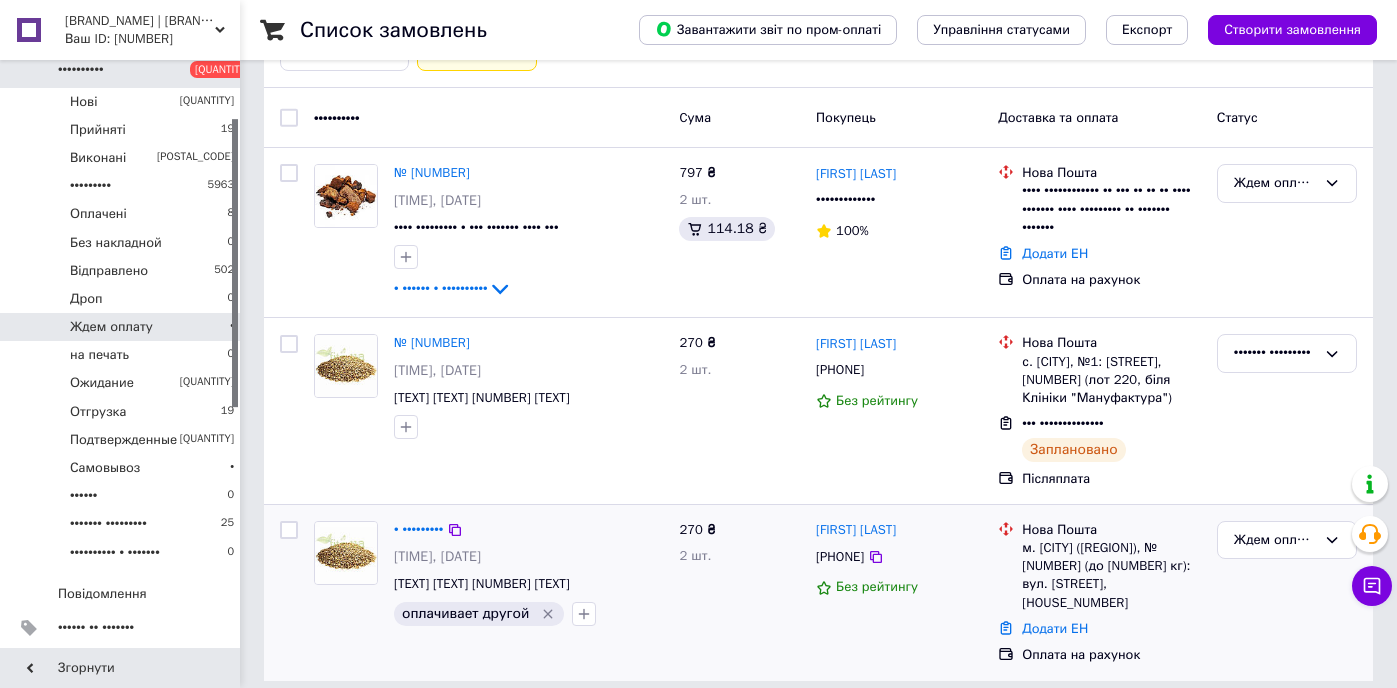 click at bounding box center (548, 614) 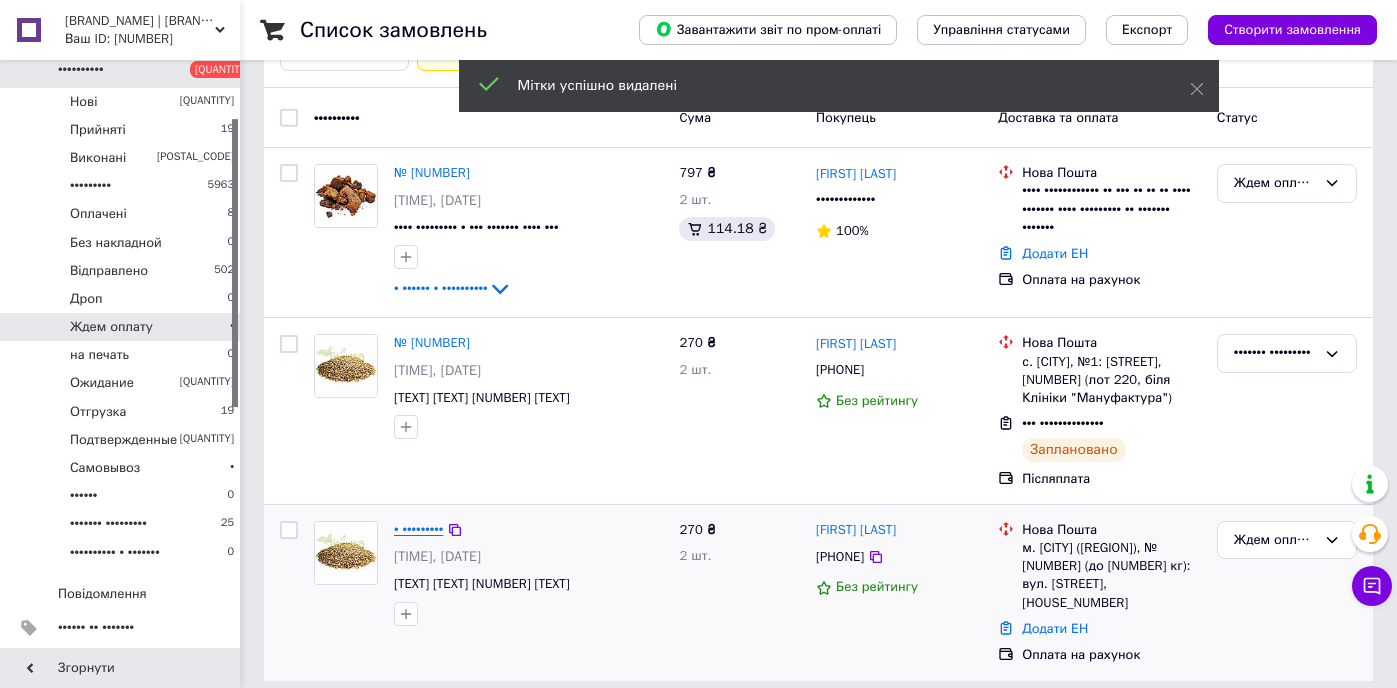 click on "• •••••••••" at bounding box center (418, 529) 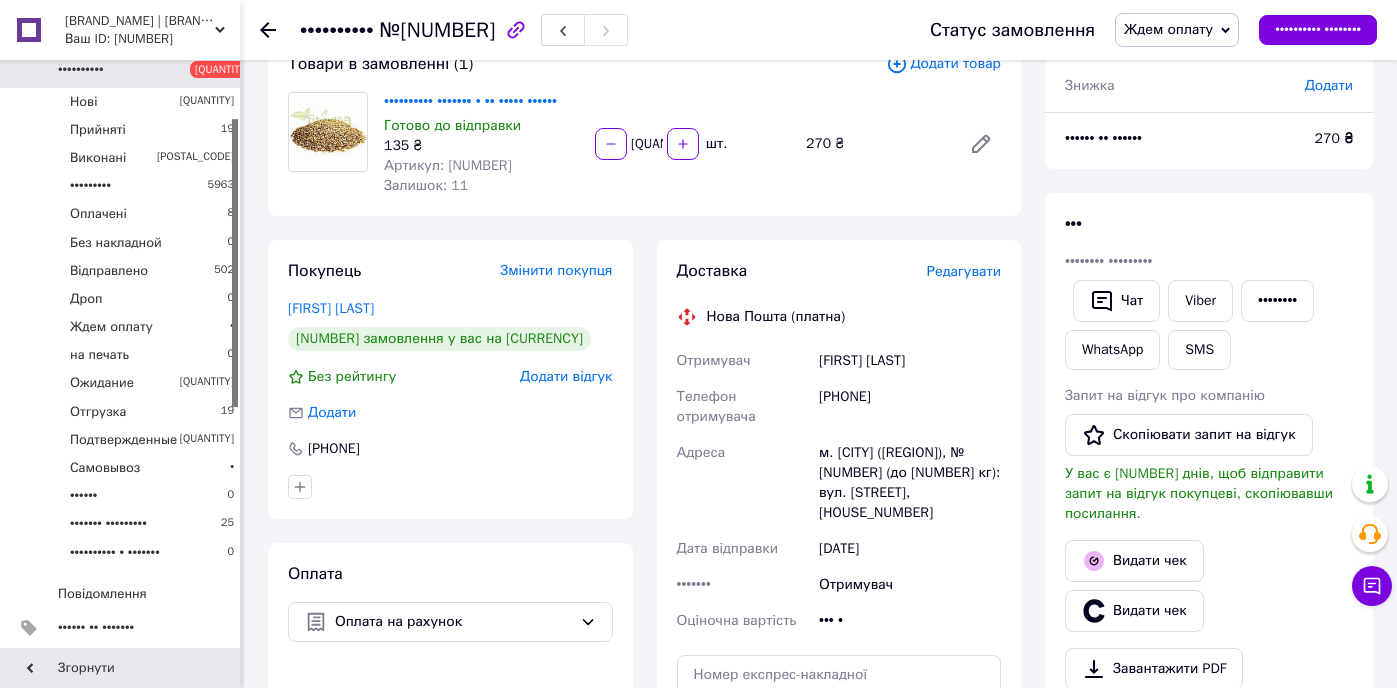 click on "[BUYER_NAME] [ORDER_COUNT] [CURRENCY] [BUYER_RATING] [PHONE_NUMBER]" at bounding box center [450, 546] 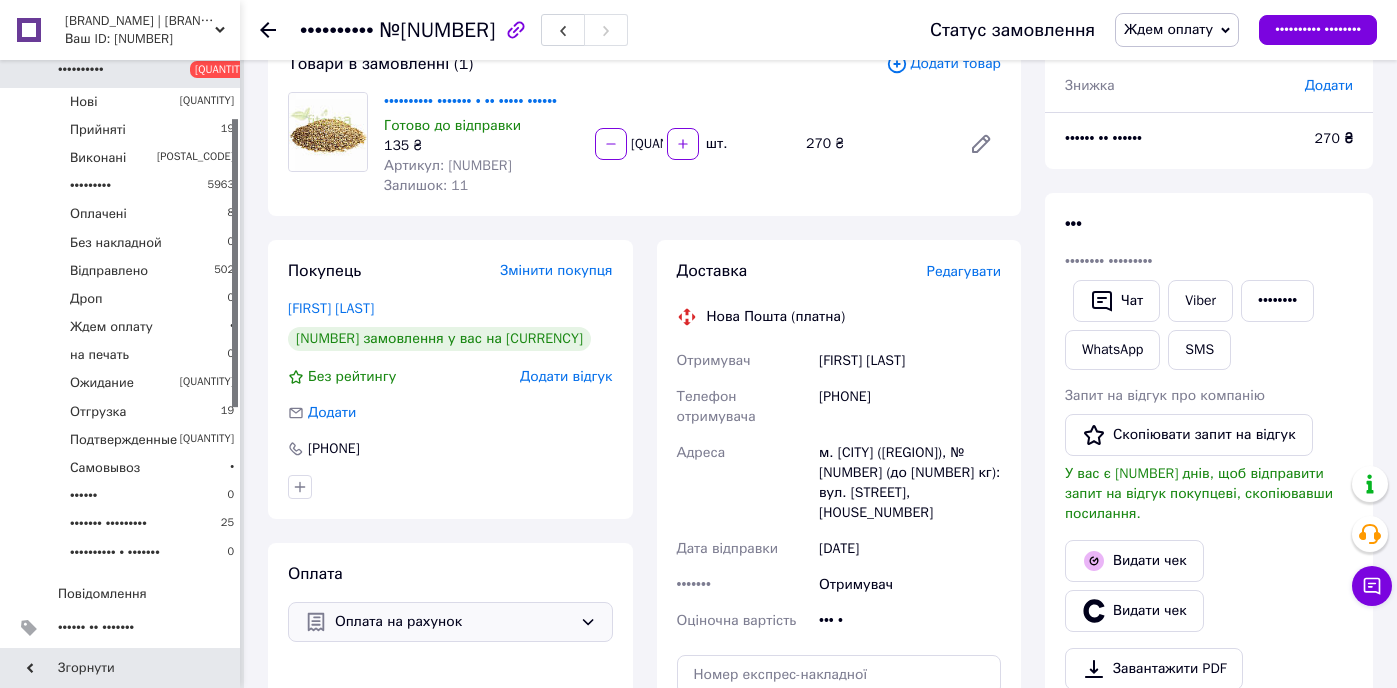click on "Оплата на рахунок" at bounding box center (453, 622) 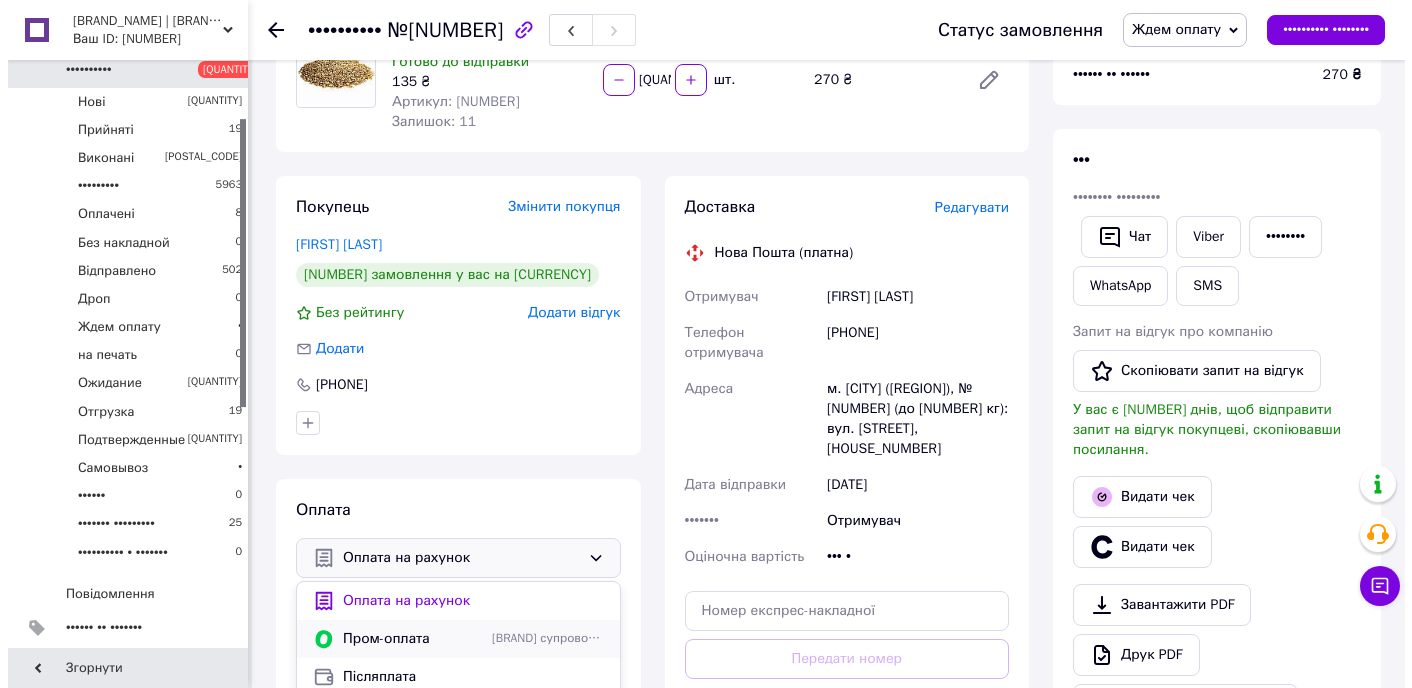 scroll, scrollTop: 259, scrollLeft: 0, axis: vertical 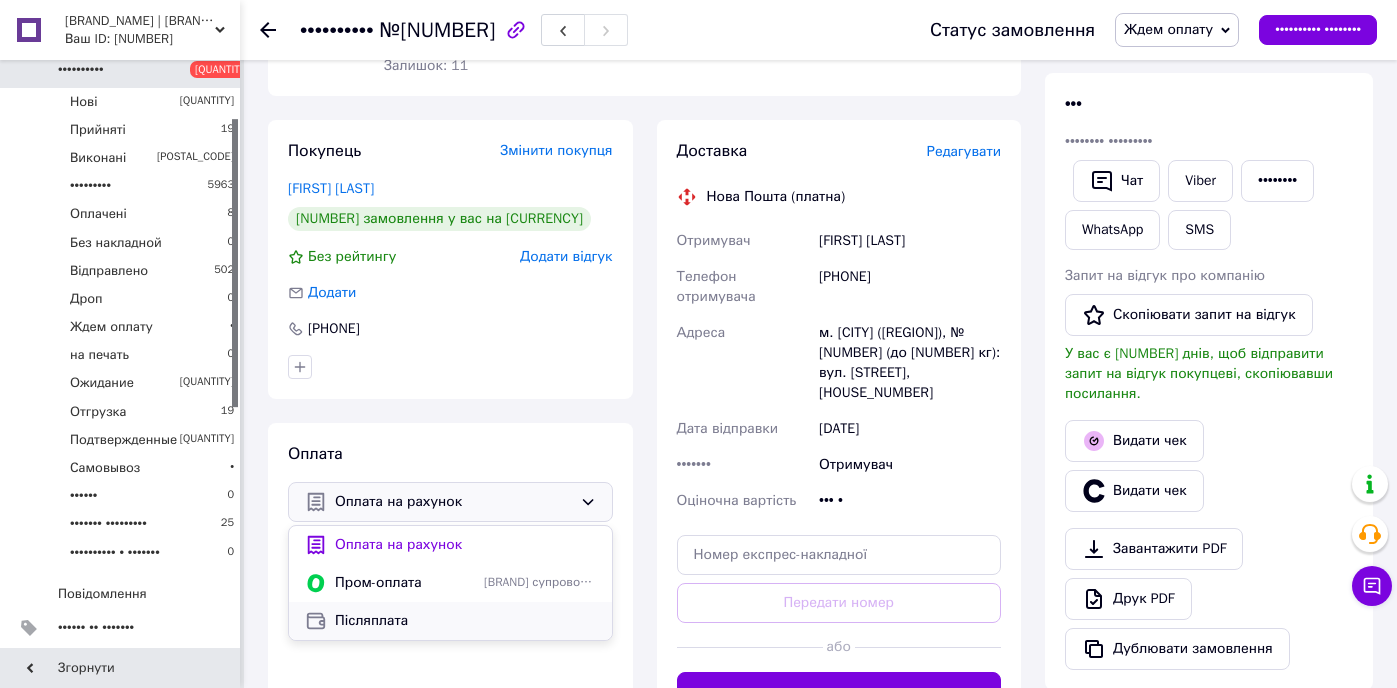 click on "Післяплата" at bounding box center (465, 545) 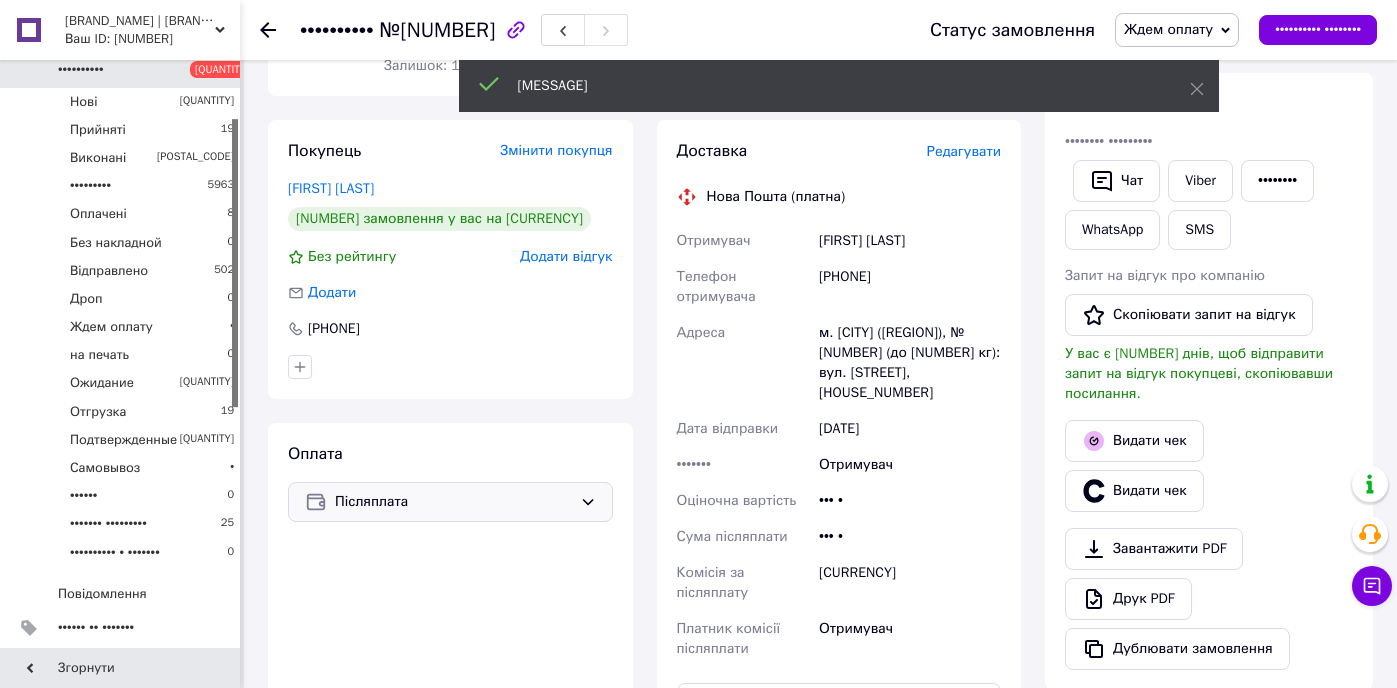 click on "Редагувати" at bounding box center (964, 151) 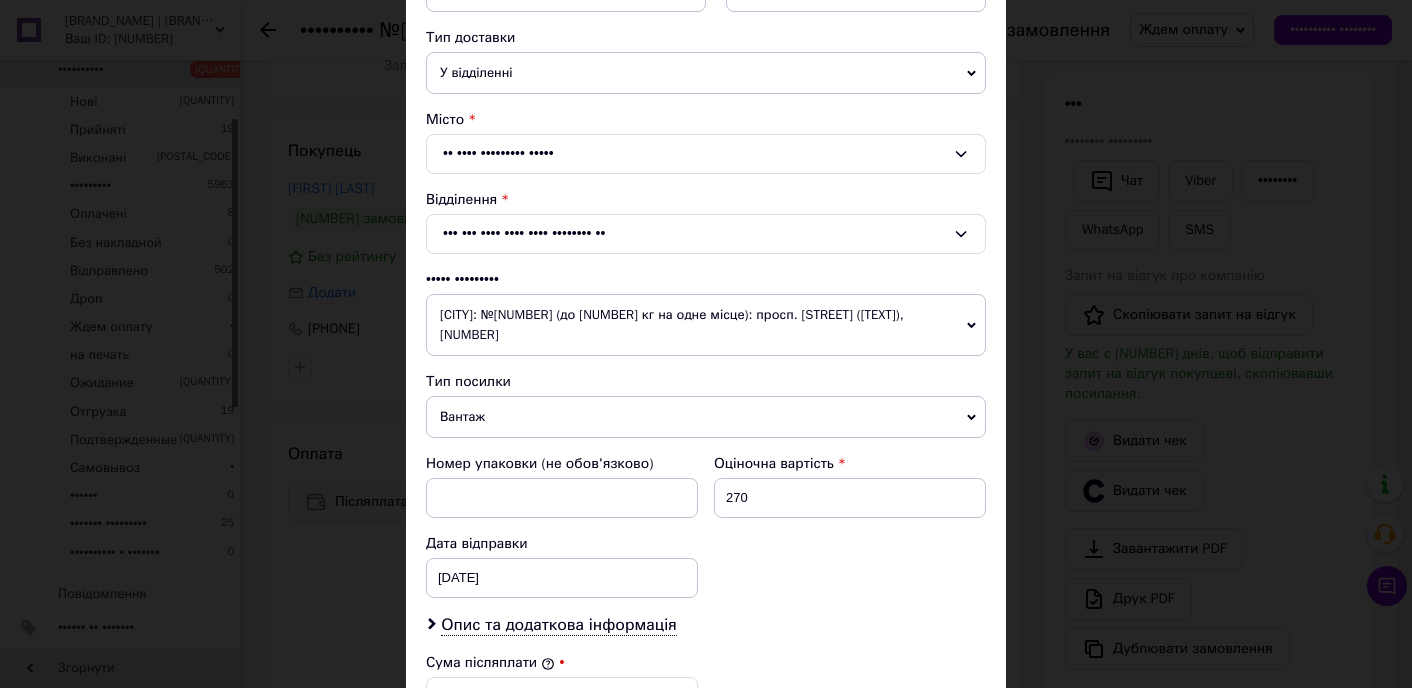 scroll, scrollTop: 463, scrollLeft: 0, axis: vertical 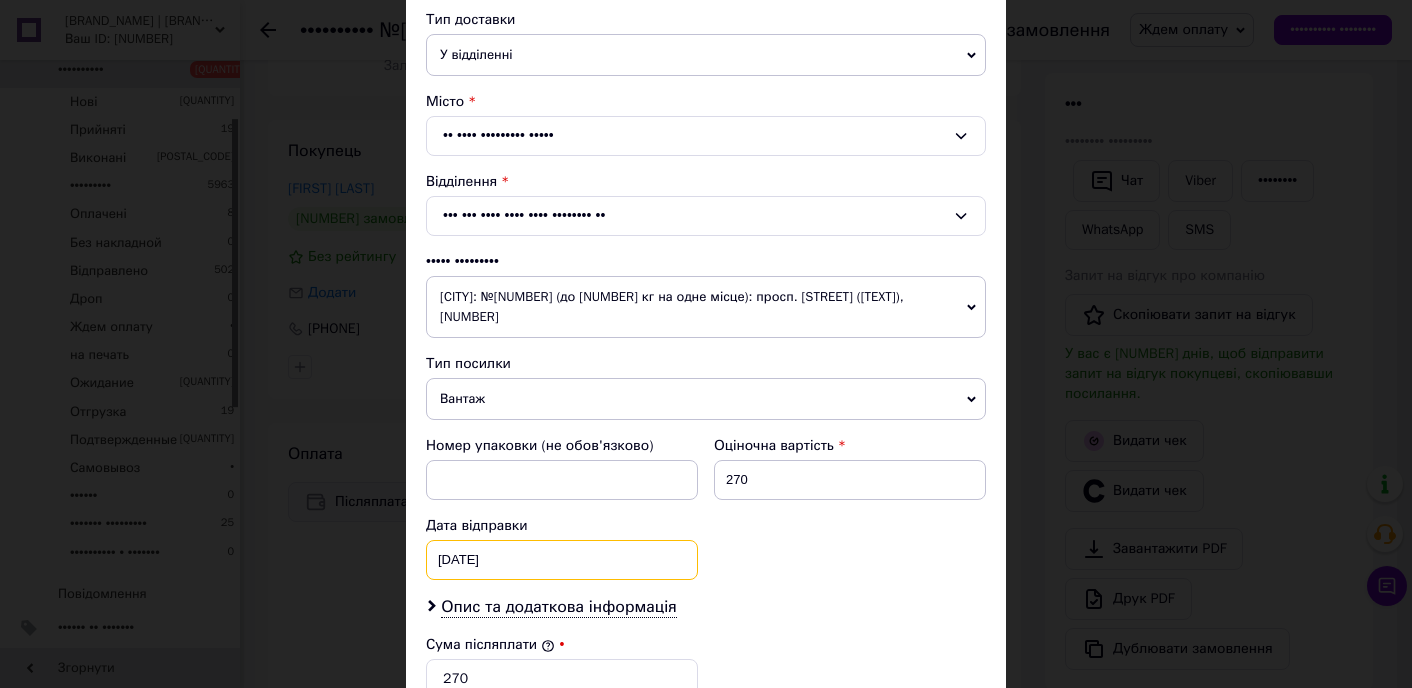 click on "•••••••••• • •••• • • •••• • •• •• •• •• •• •• •• •• •• •• •• •• •• • • • • • • • • • •• •• •• •• •• •• •• •• •• •• •• •• •• •• •• •• •• •• •• •• •• • • • • • •" at bounding box center (562, 560) 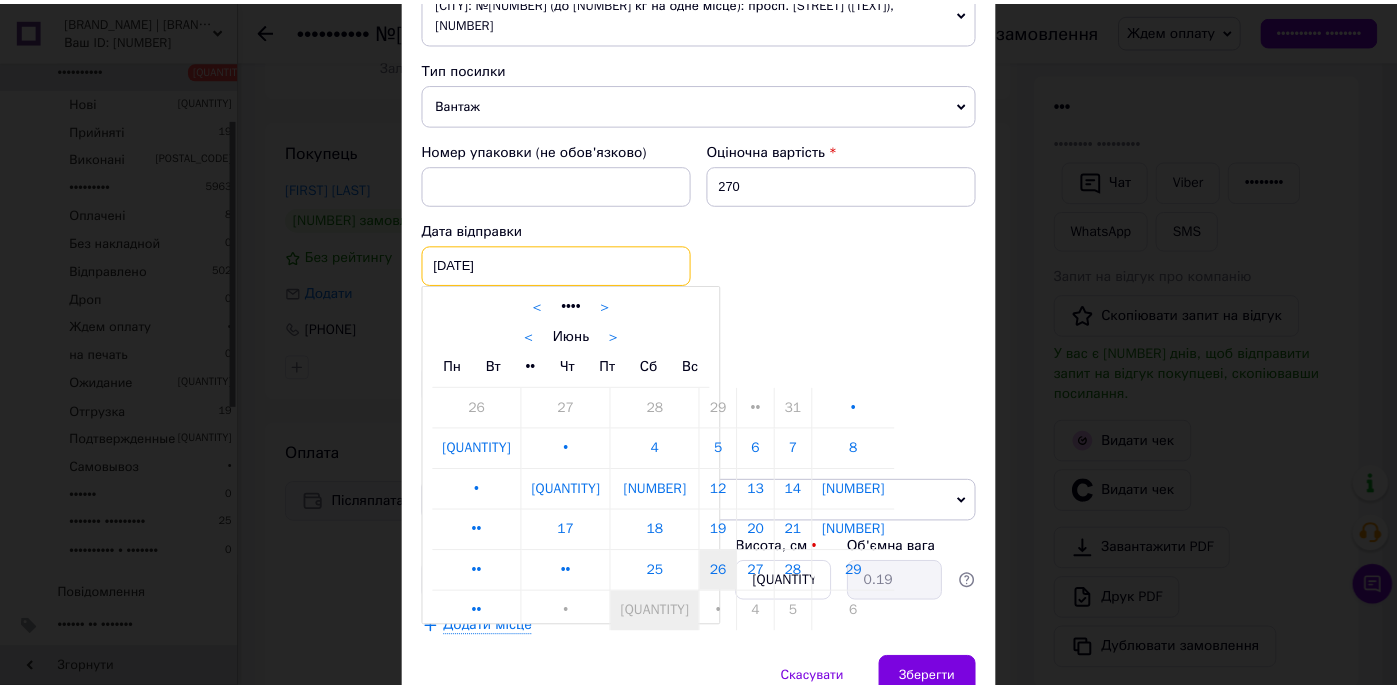 scroll, scrollTop: 787, scrollLeft: 0, axis: vertical 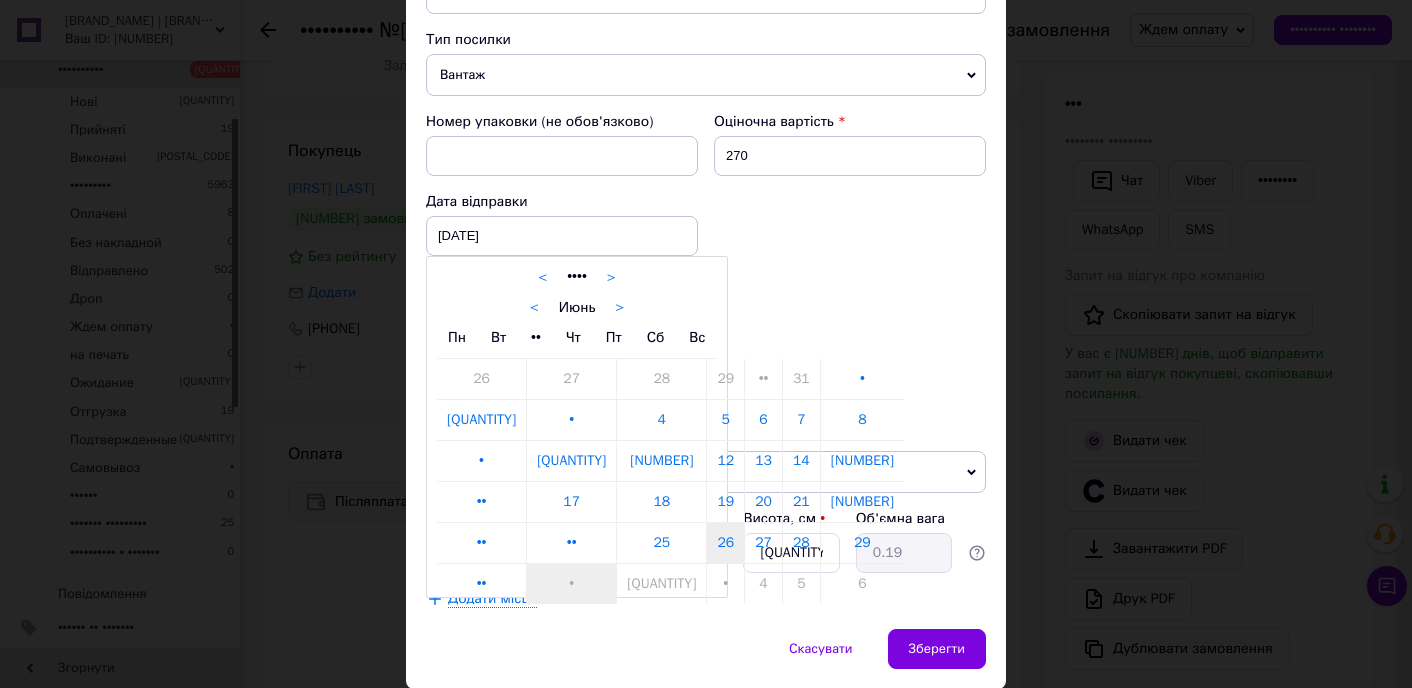 click on "•" at bounding box center (571, 584) 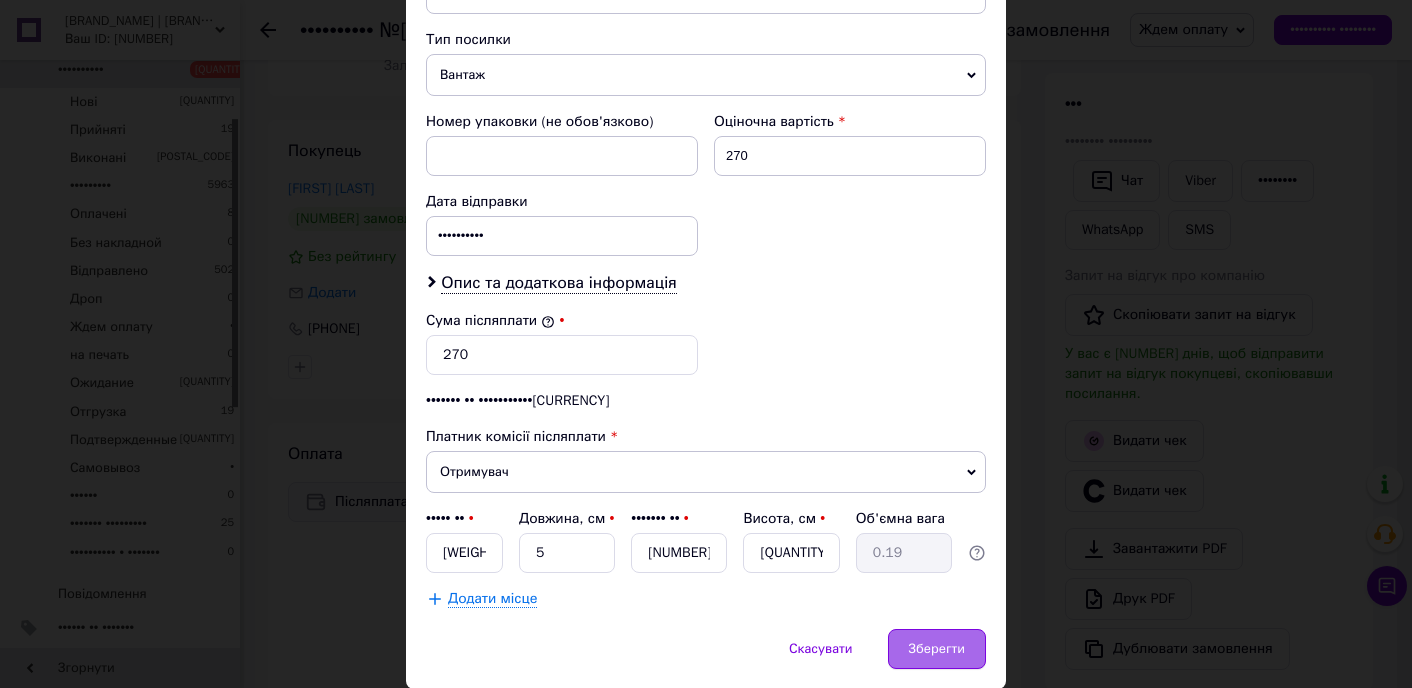 click on "Зберегти" at bounding box center [937, 649] 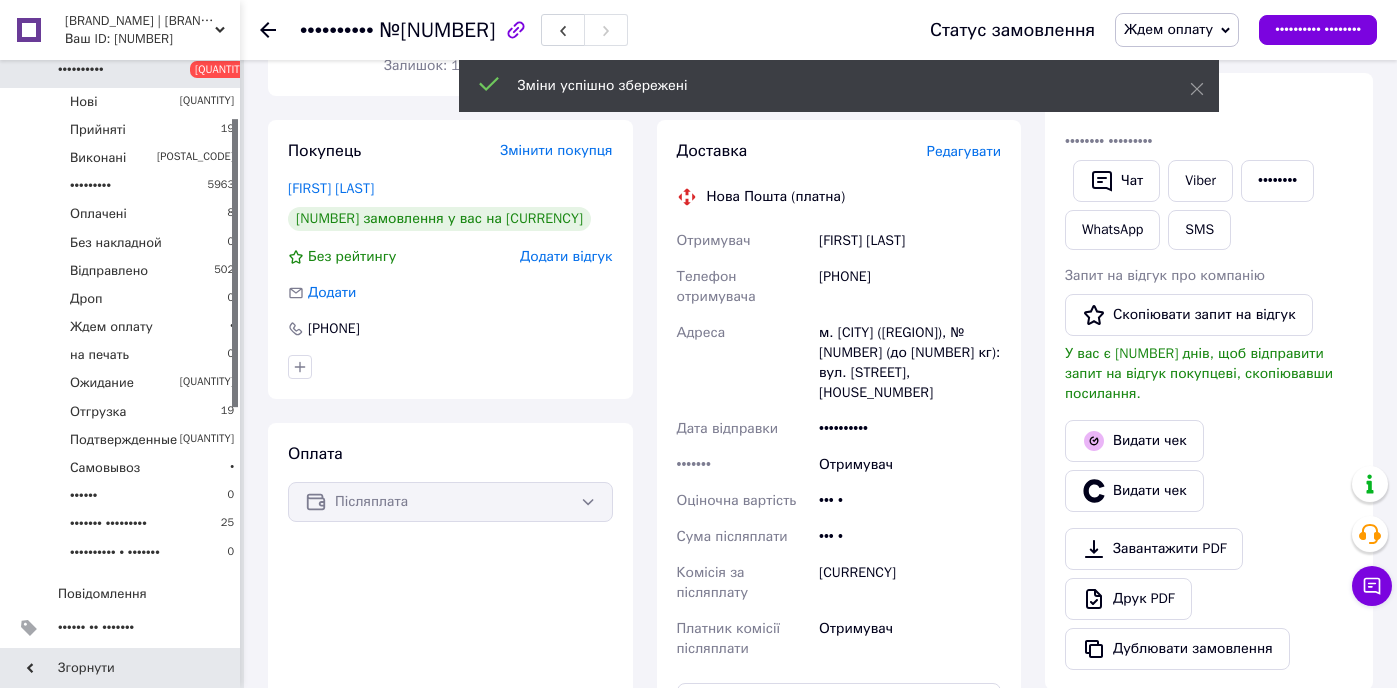 scroll, scrollTop: 12, scrollLeft: 0, axis: vertical 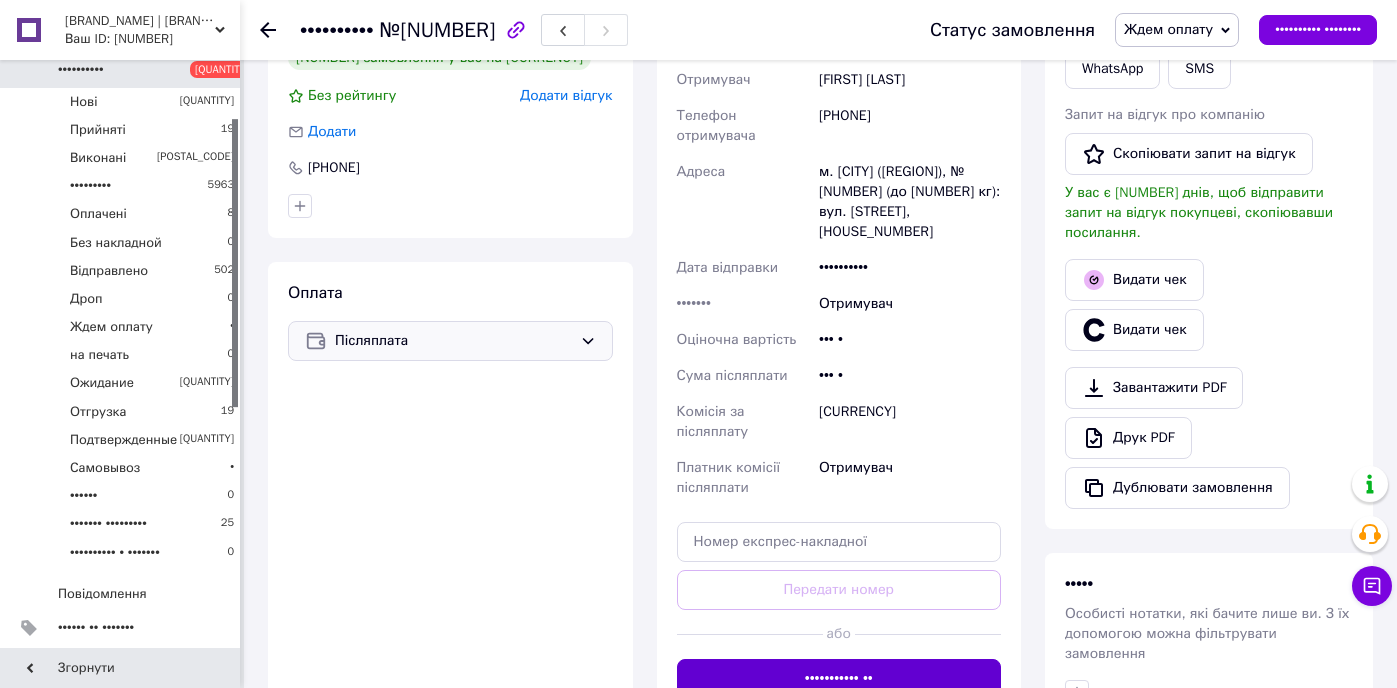 click on "••••••••••• ••" at bounding box center [839, 679] 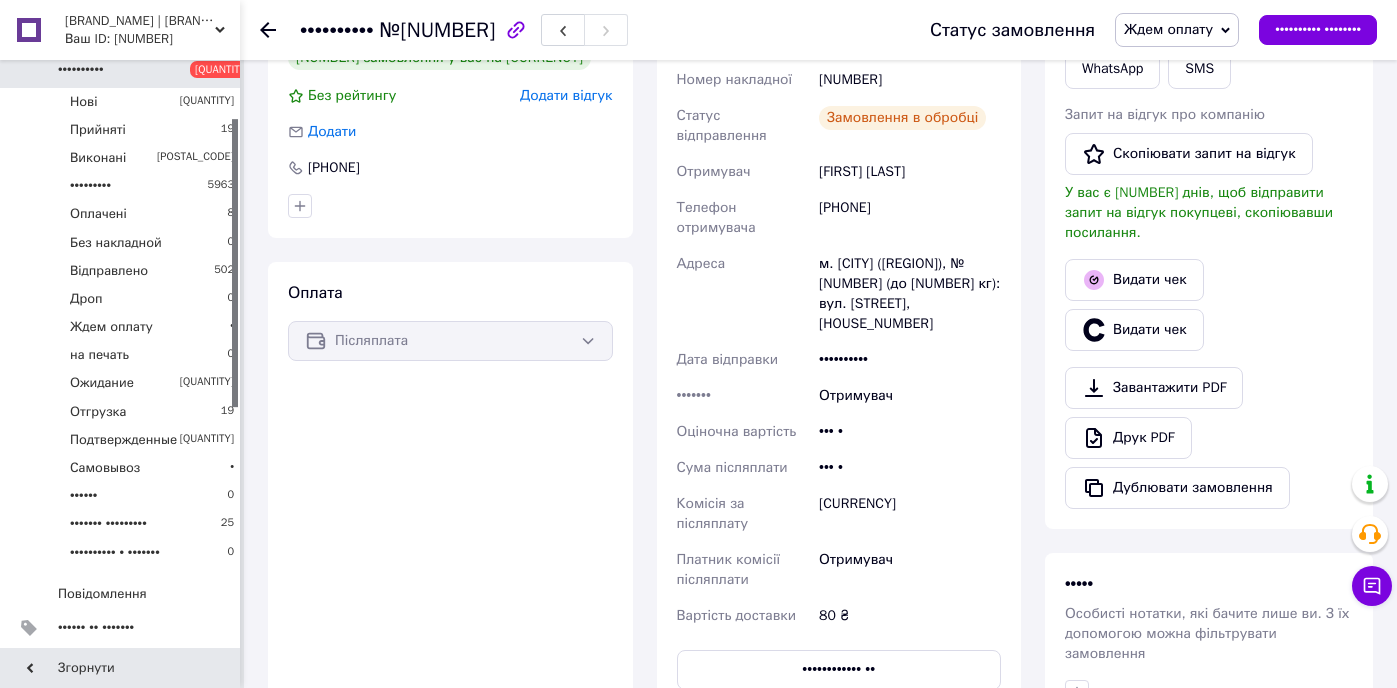 scroll, scrollTop: 60, scrollLeft: 0, axis: vertical 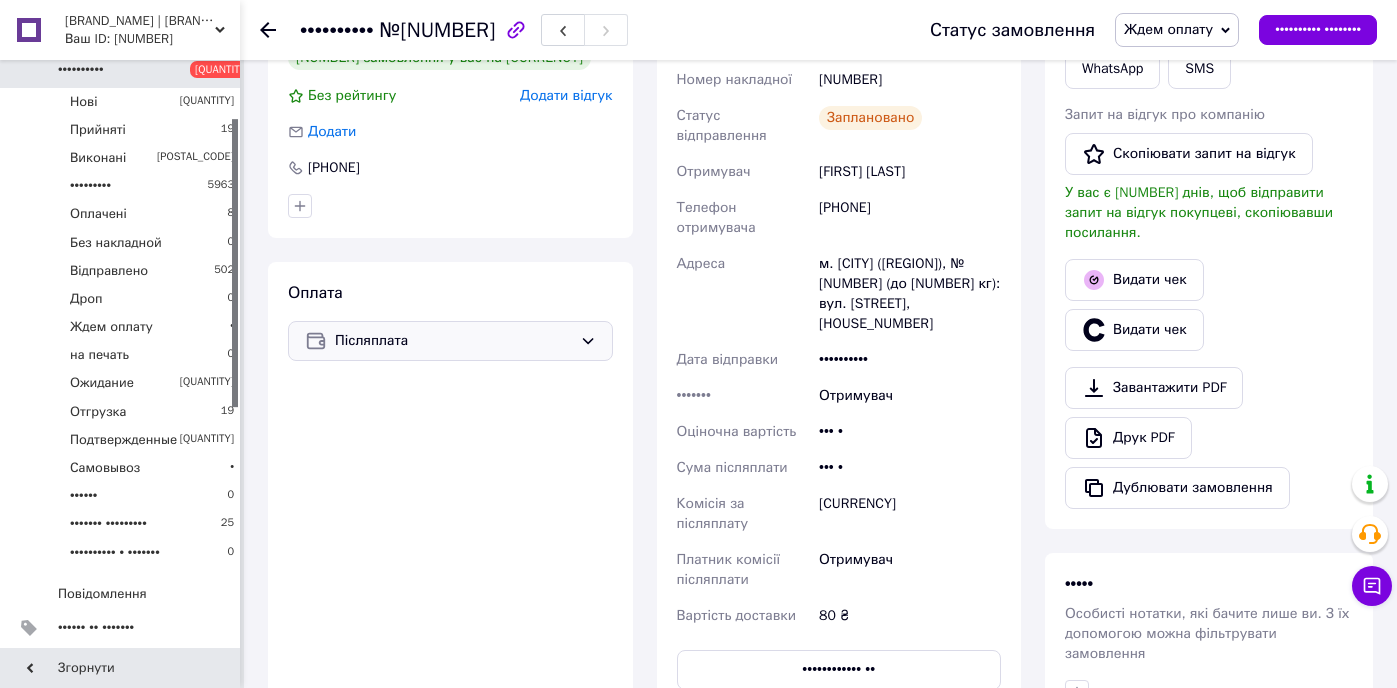click on "Ждем оплату" at bounding box center (1168, 29) 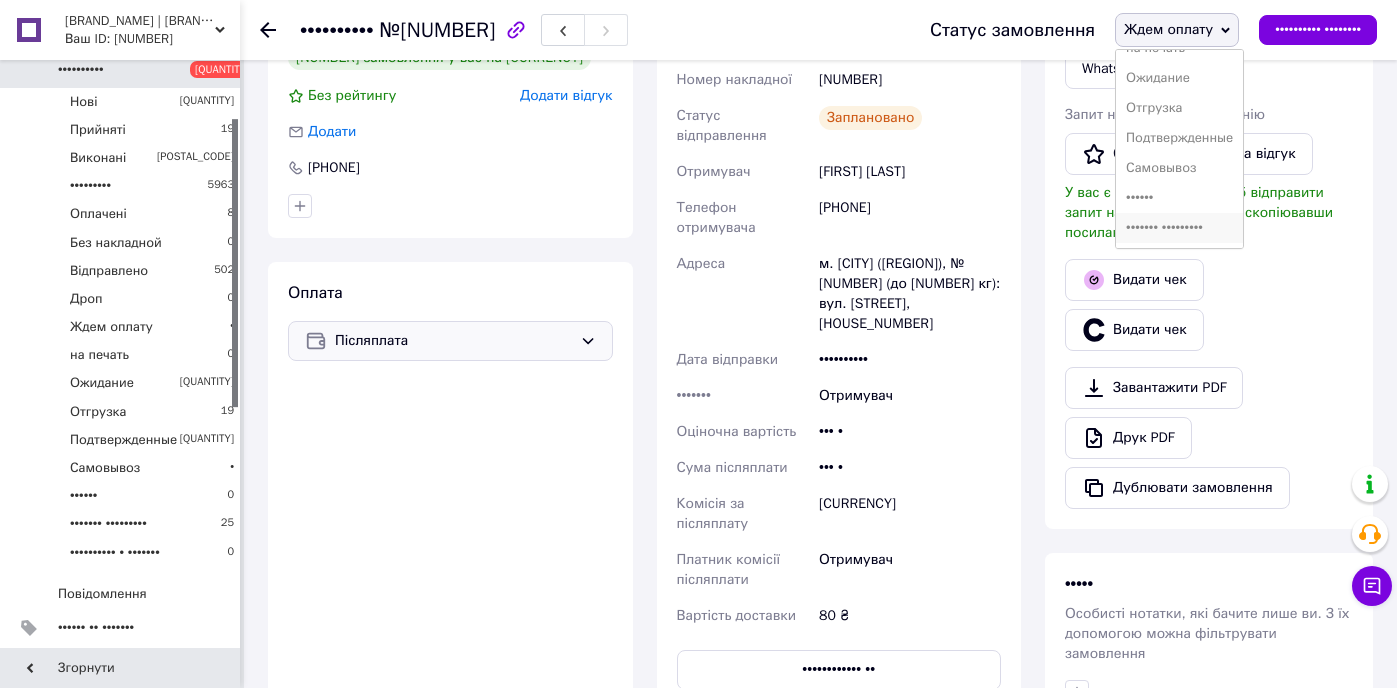 scroll, scrollTop: 232, scrollLeft: 0, axis: vertical 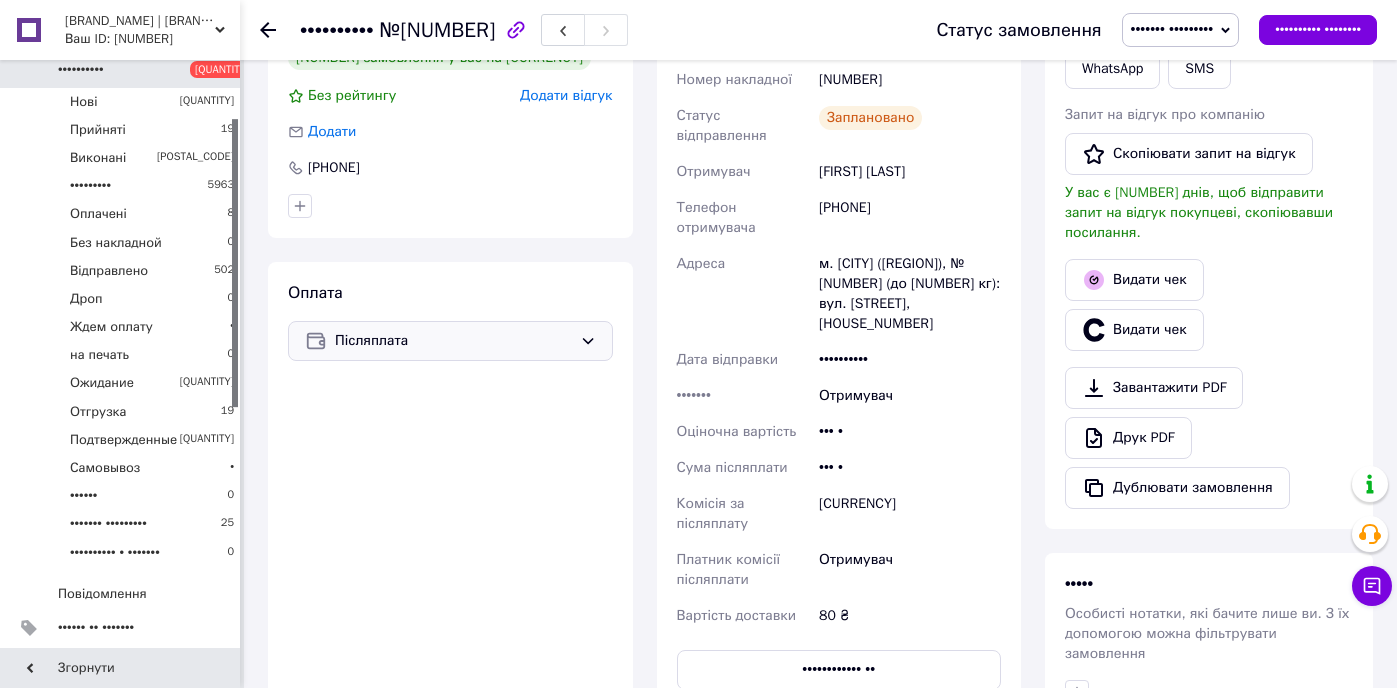 click on "••••••••••" at bounding box center [81, 70] 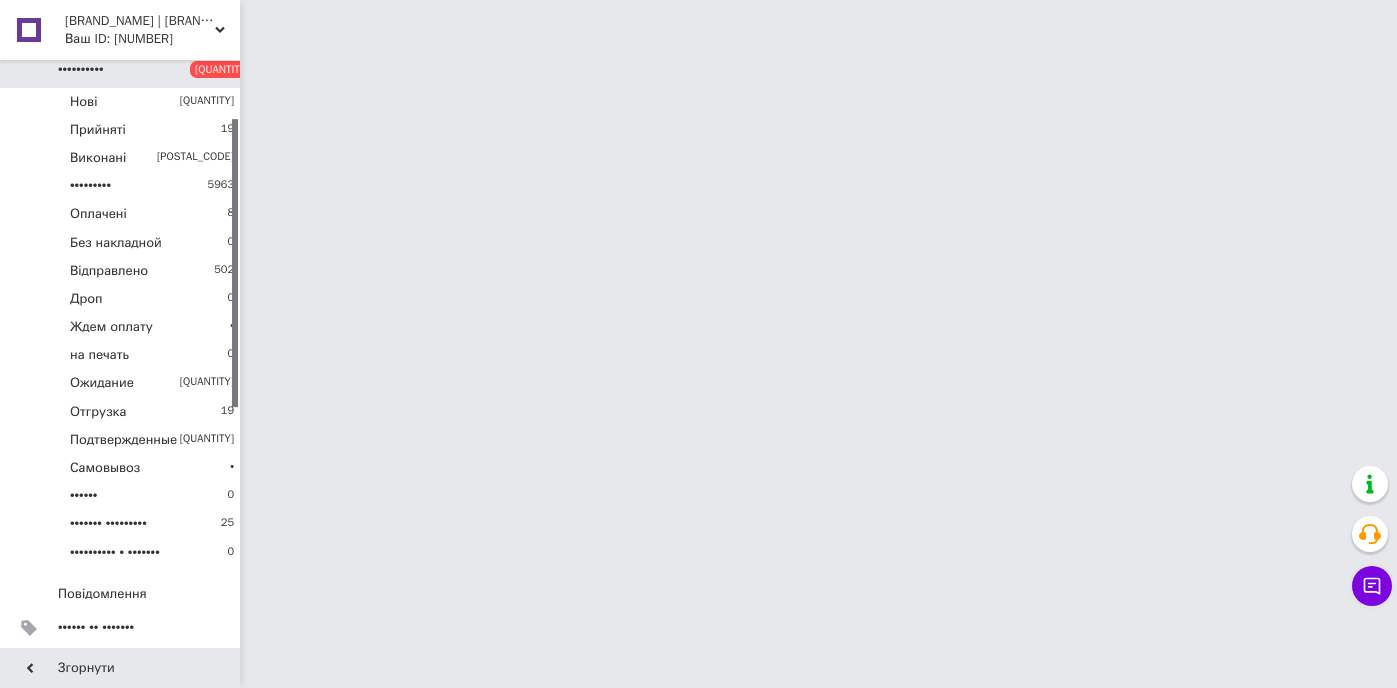 scroll, scrollTop: 0, scrollLeft: 0, axis: both 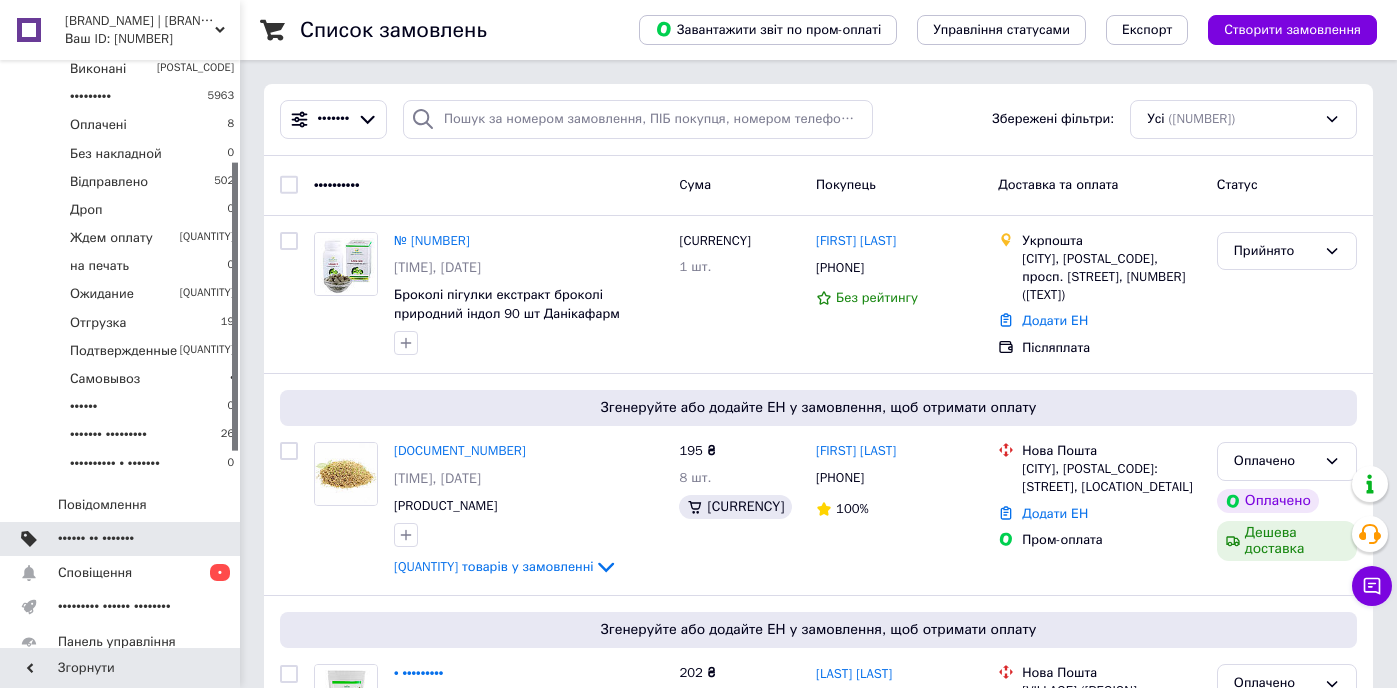 click on "•••••• •• •••••••" at bounding box center (96, 539) 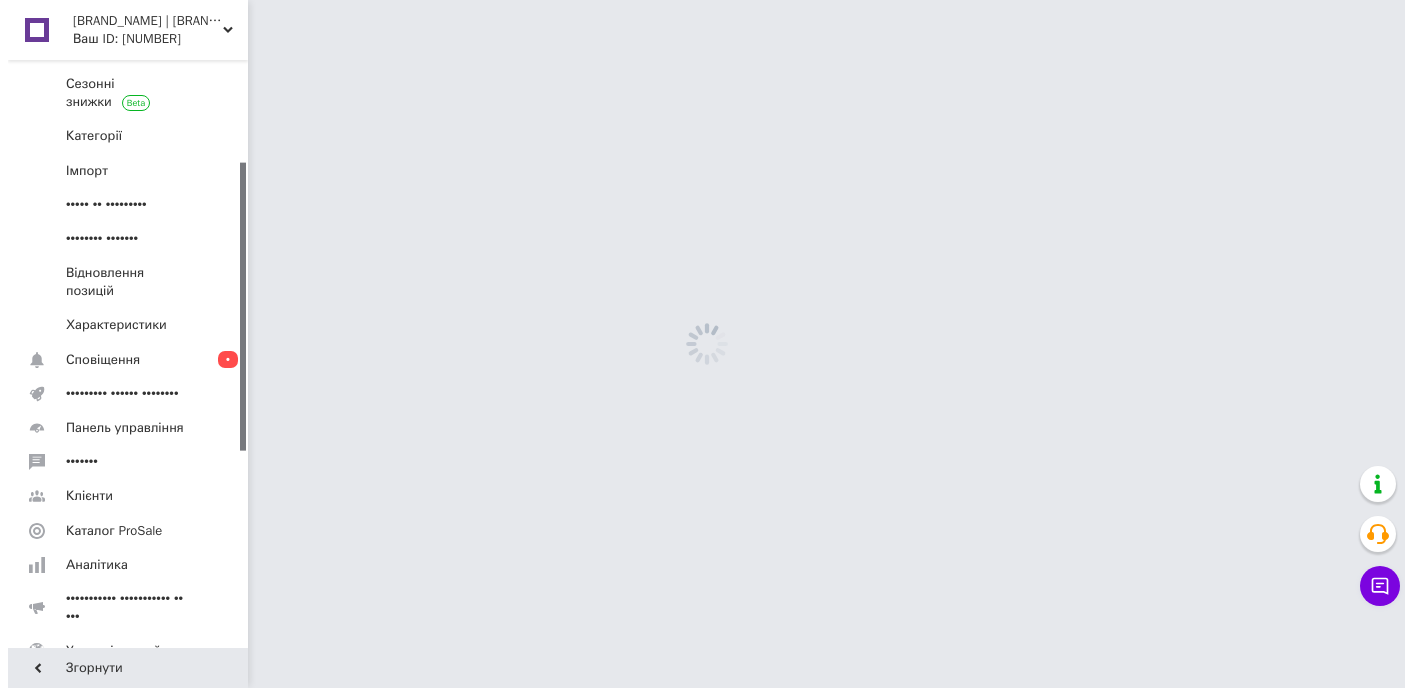 scroll, scrollTop: 52, scrollLeft: 0, axis: vertical 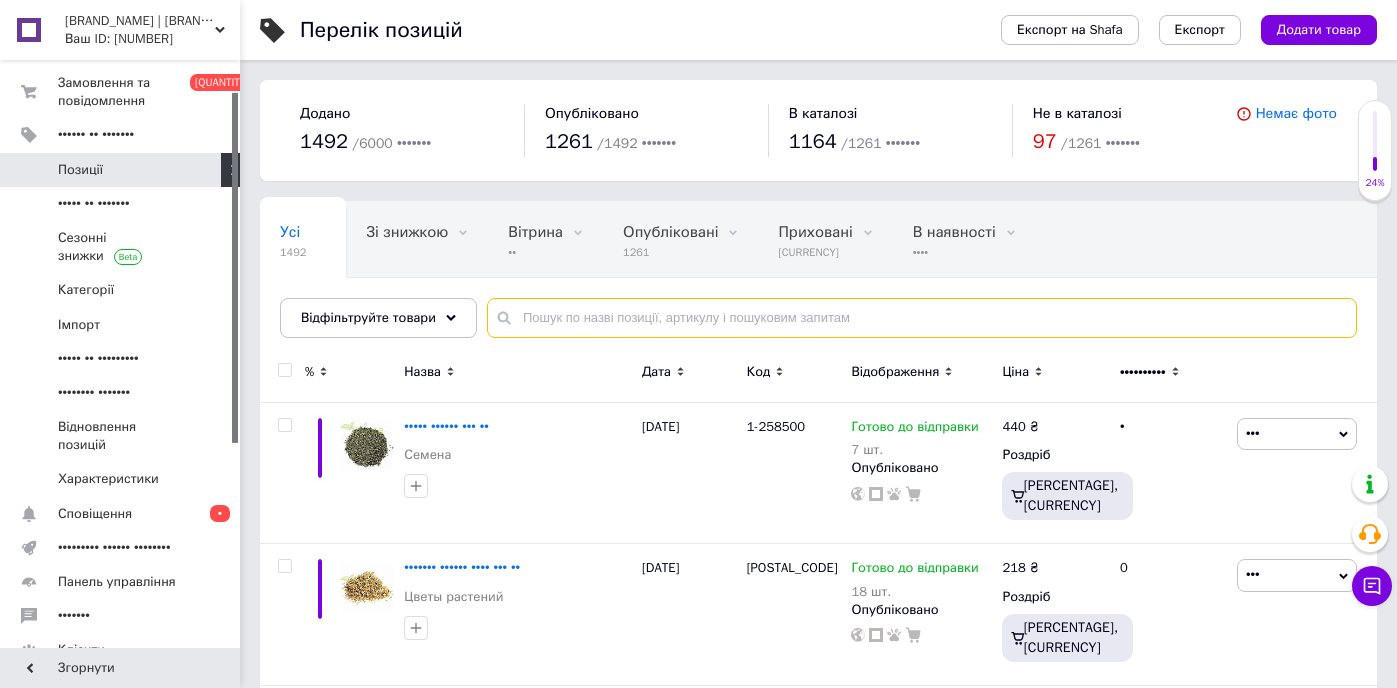 click at bounding box center (922, 318) 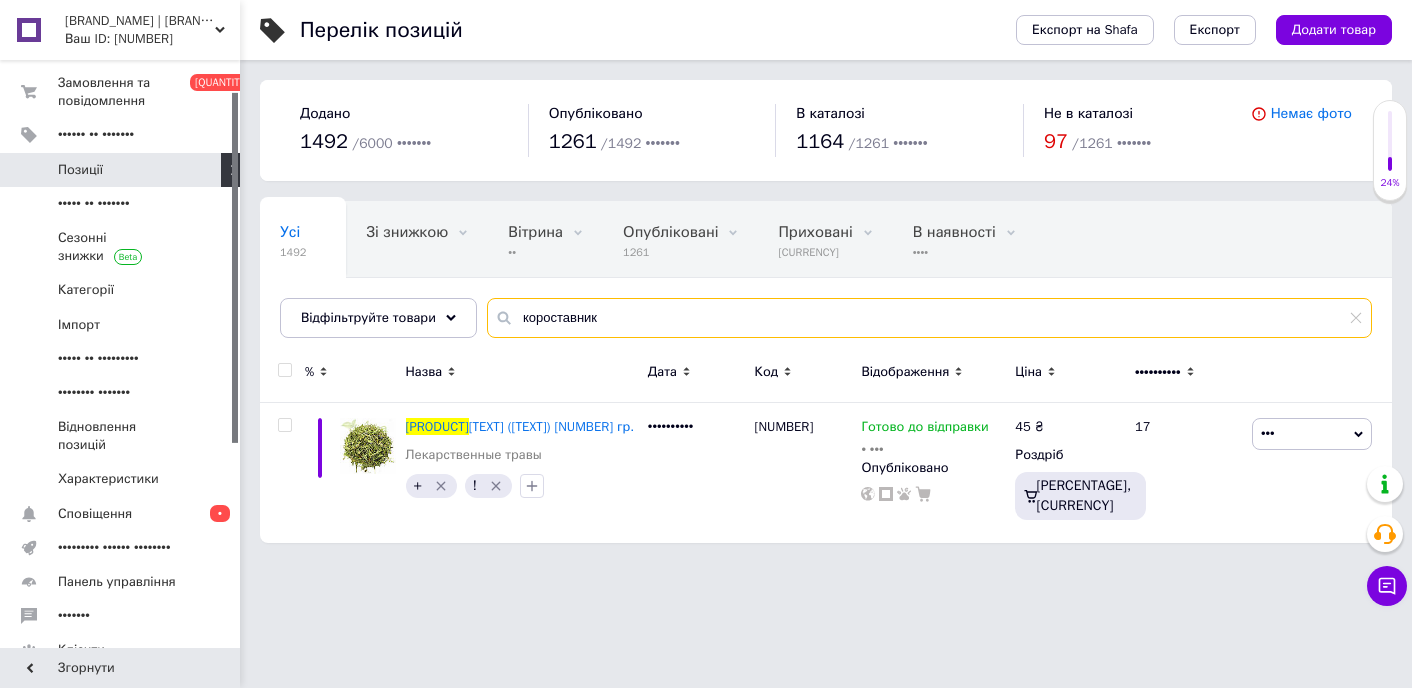 type on "короставник" 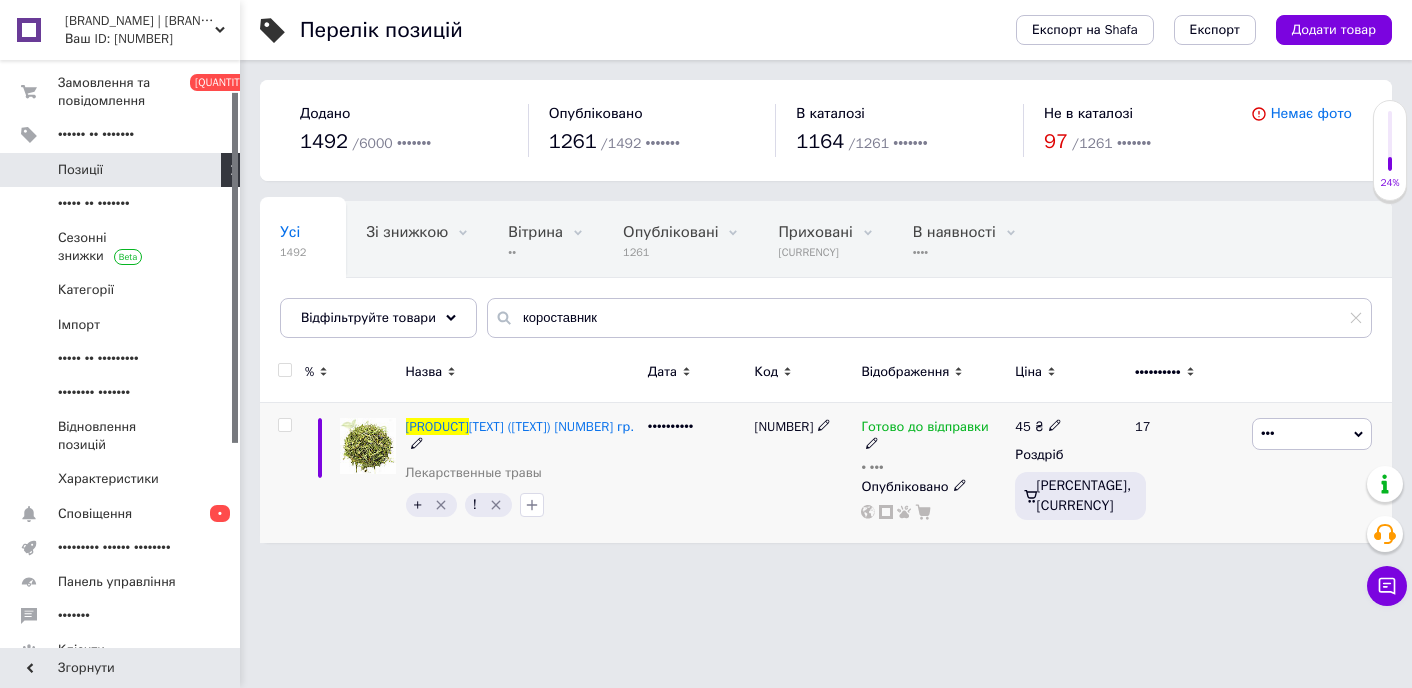 click at bounding box center (440, 504) 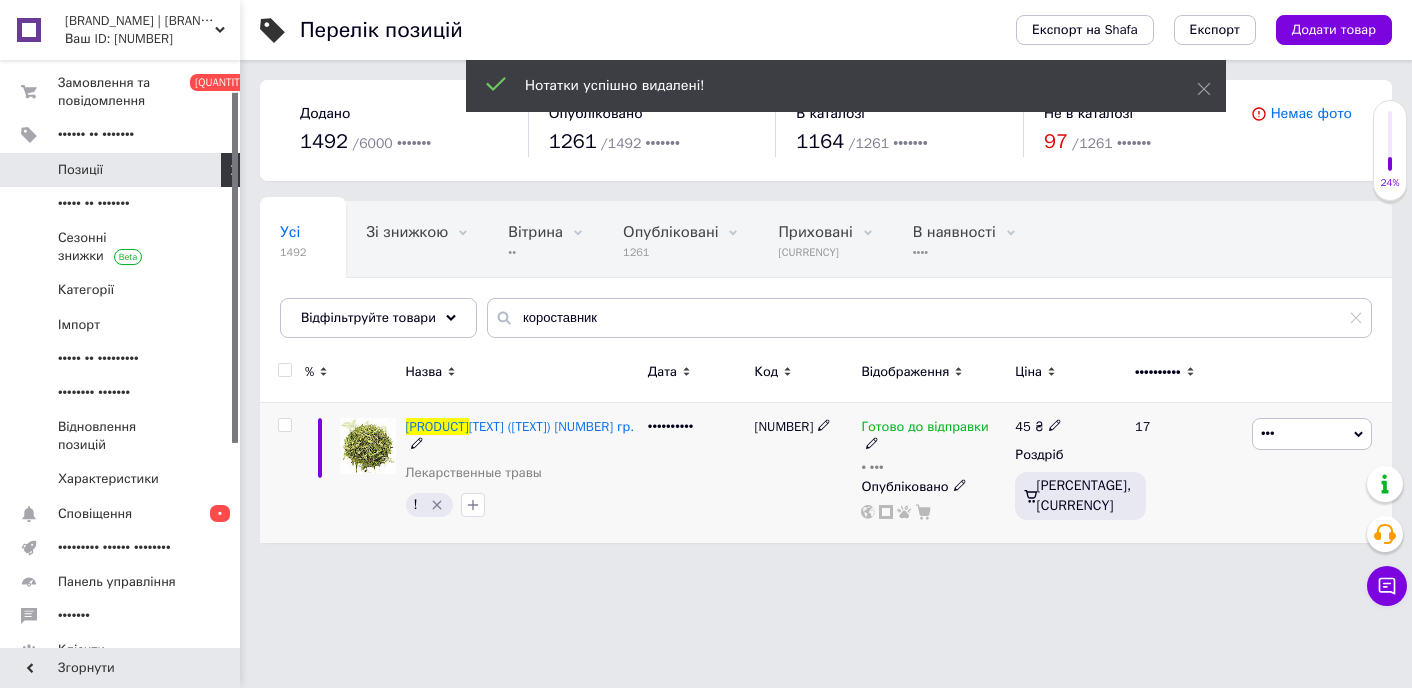 click at bounding box center (437, 505) 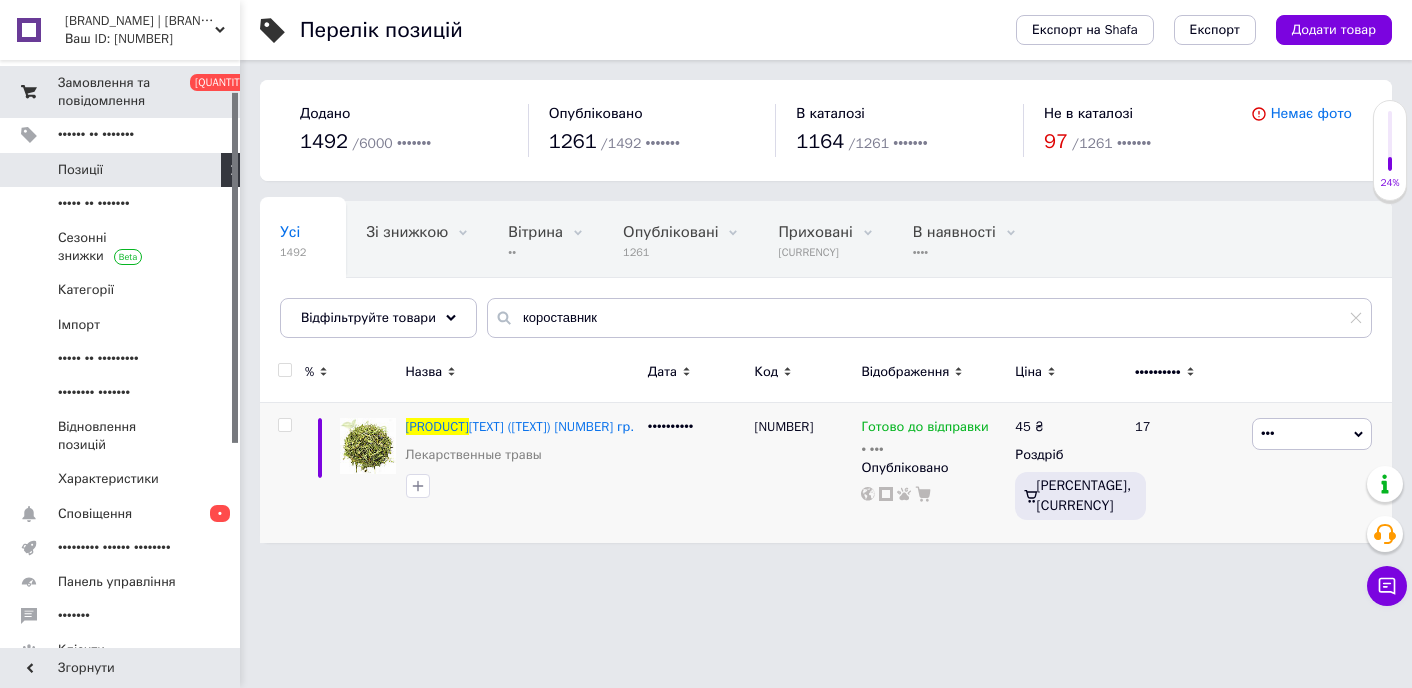 click on "Замовлення та повідомлення" at bounding box center [121, 92] 